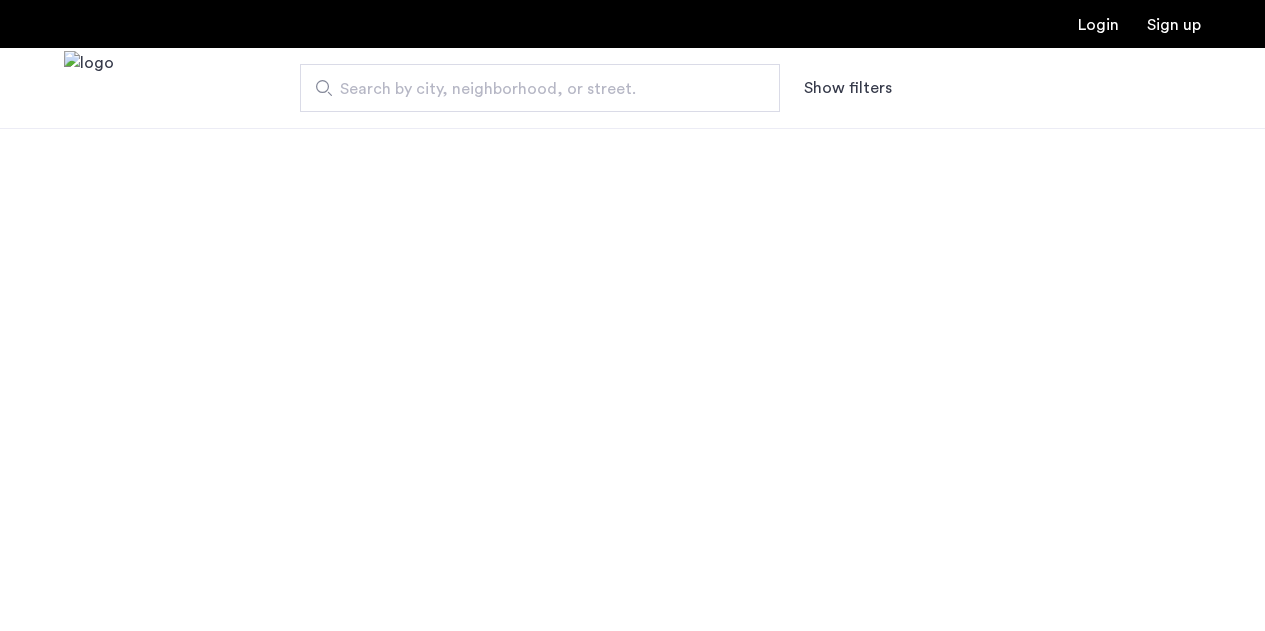scroll, scrollTop: 0, scrollLeft: 0, axis: both 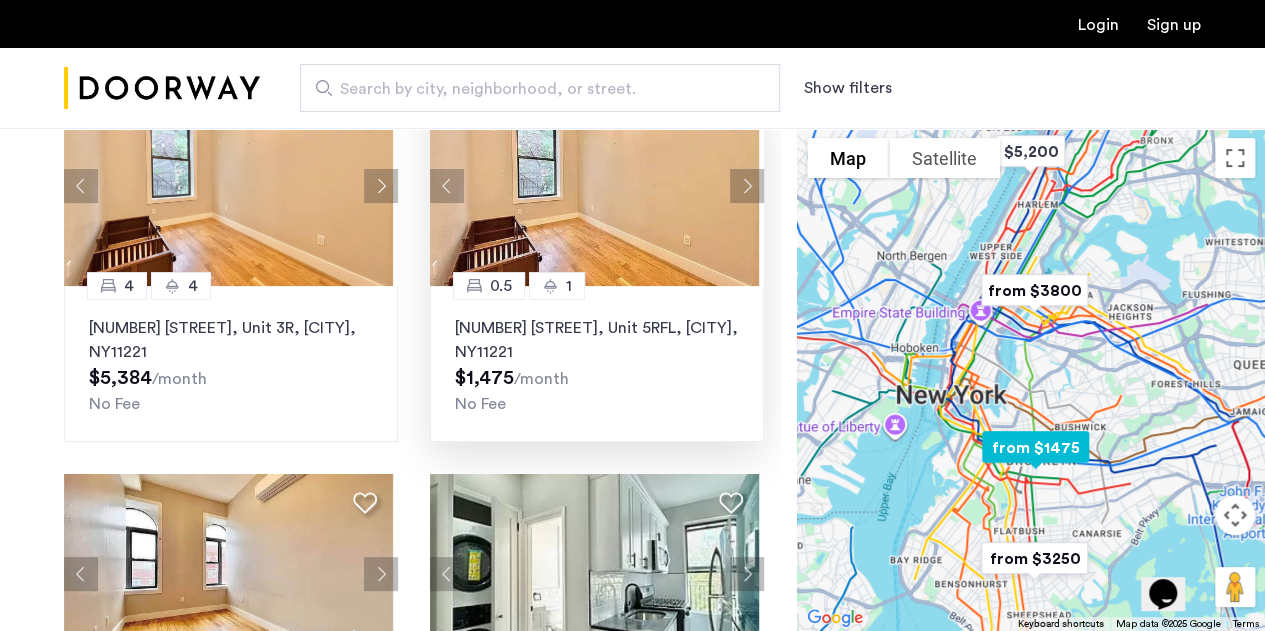 click 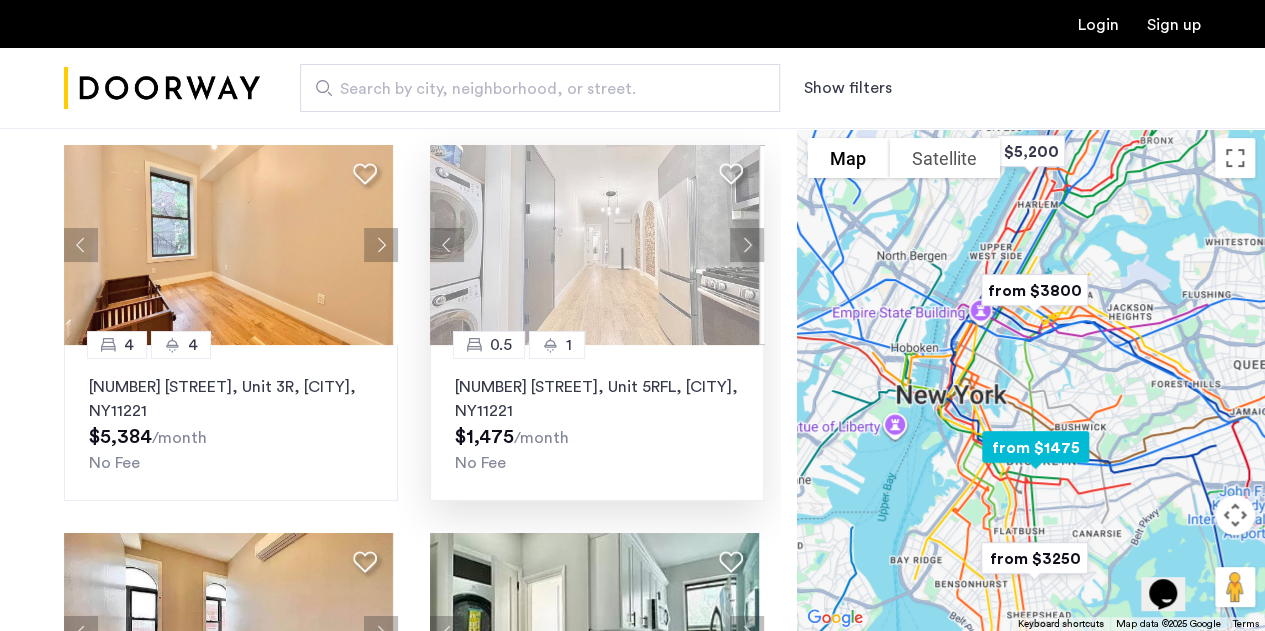 scroll, scrollTop: 130, scrollLeft: 0, axis: vertical 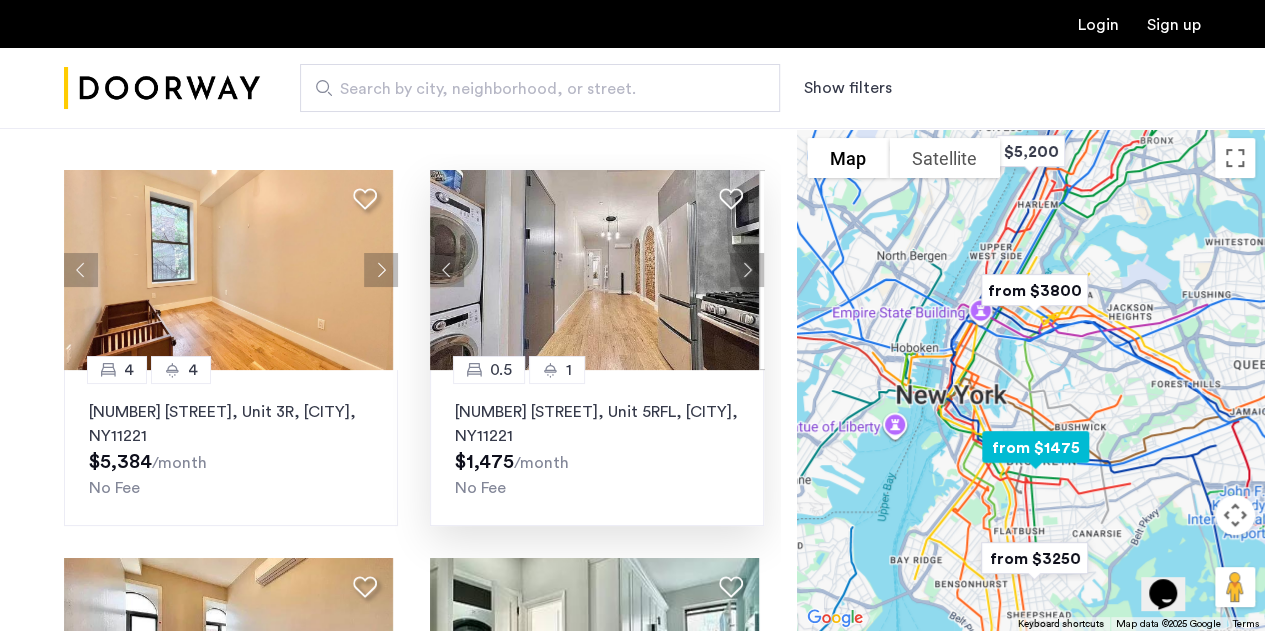 click on "856 Greene Avenue, Unit 5RFL, Brooklyn , NY  11221" 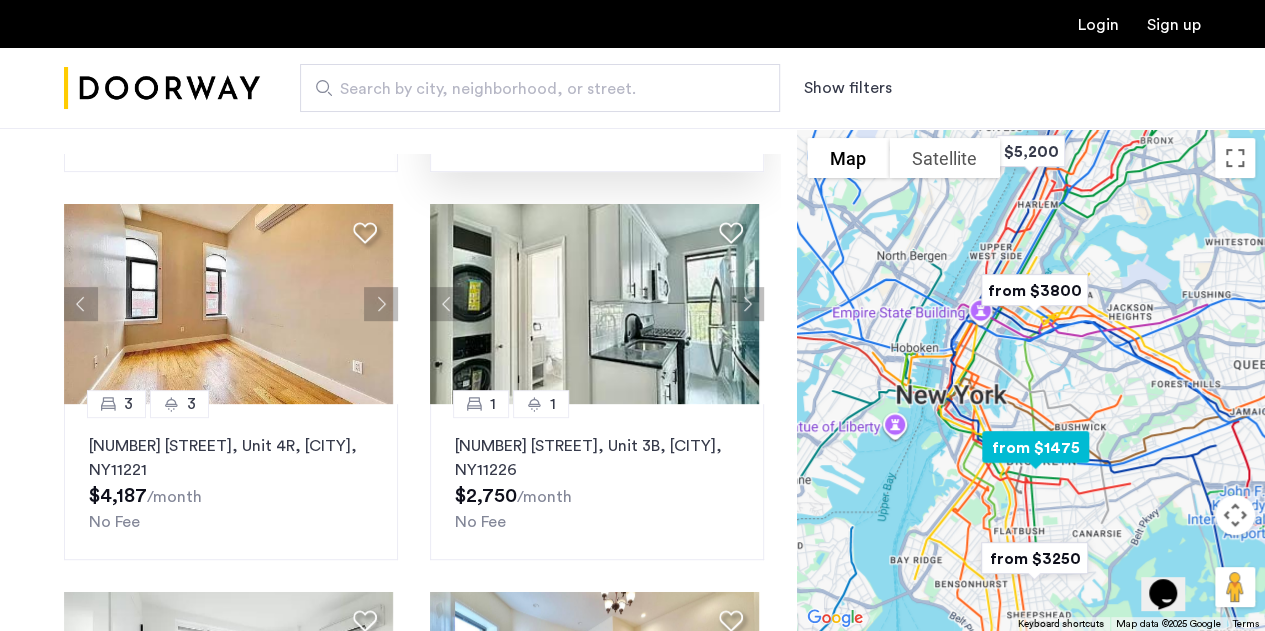 scroll, scrollTop: 0, scrollLeft: 0, axis: both 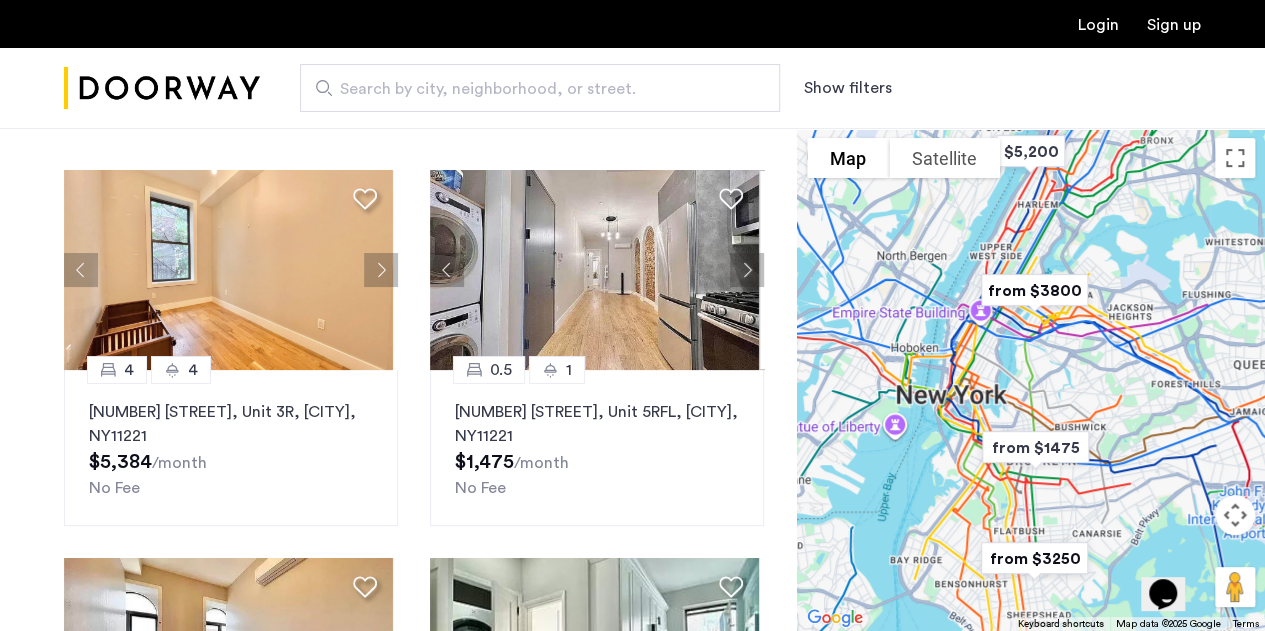 click on "Show filters" at bounding box center [848, 88] 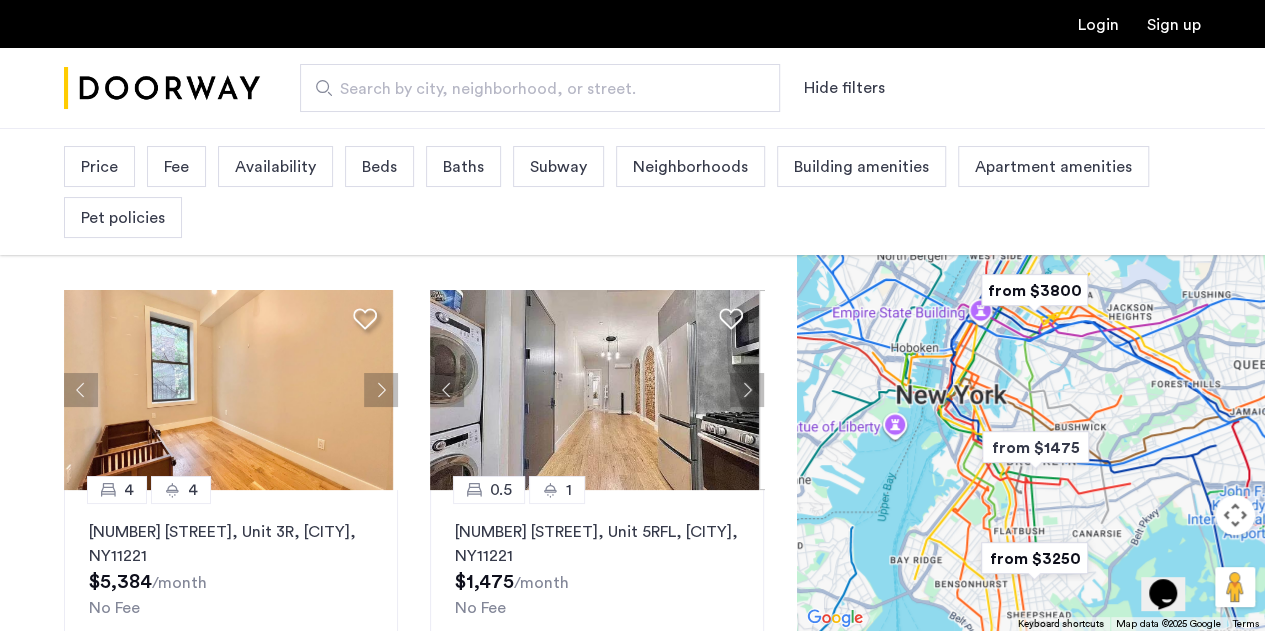 click on "Price" at bounding box center [99, 166] 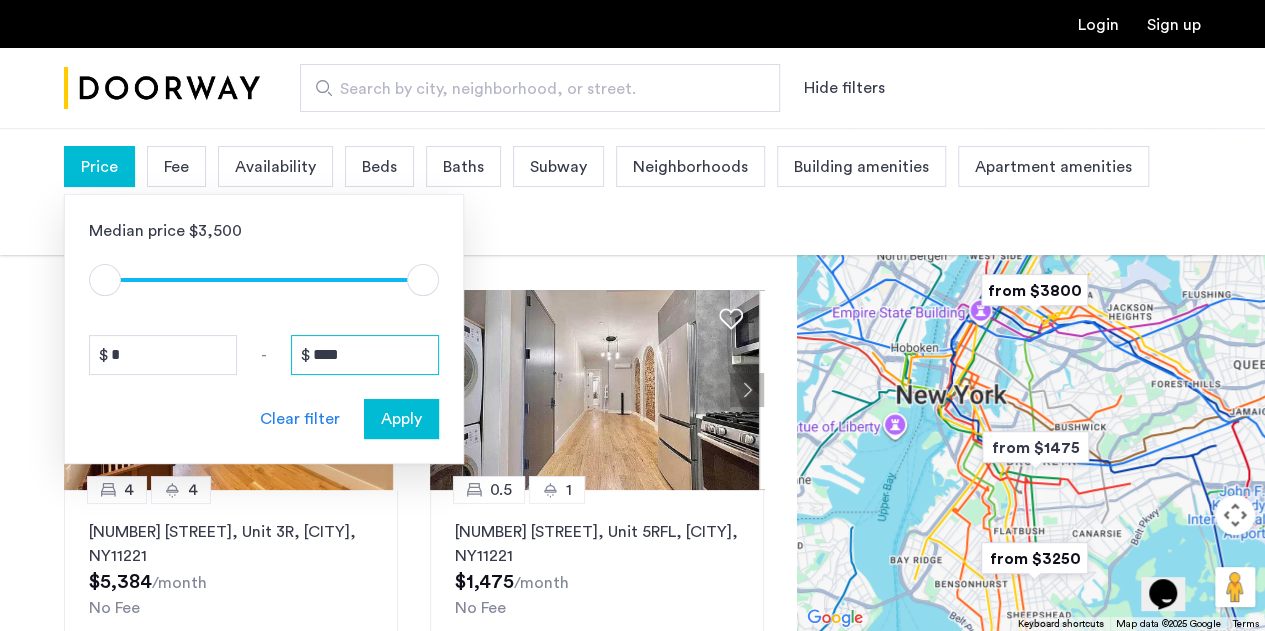click on "****" at bounding box center (365, 355) 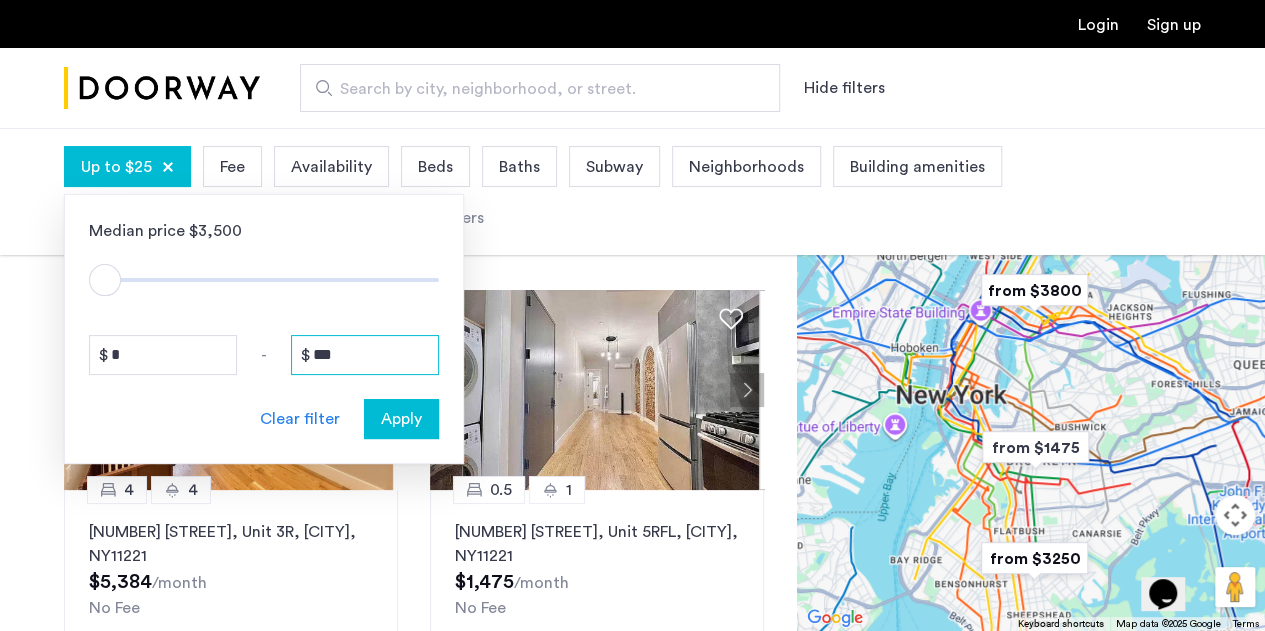 type on "****" 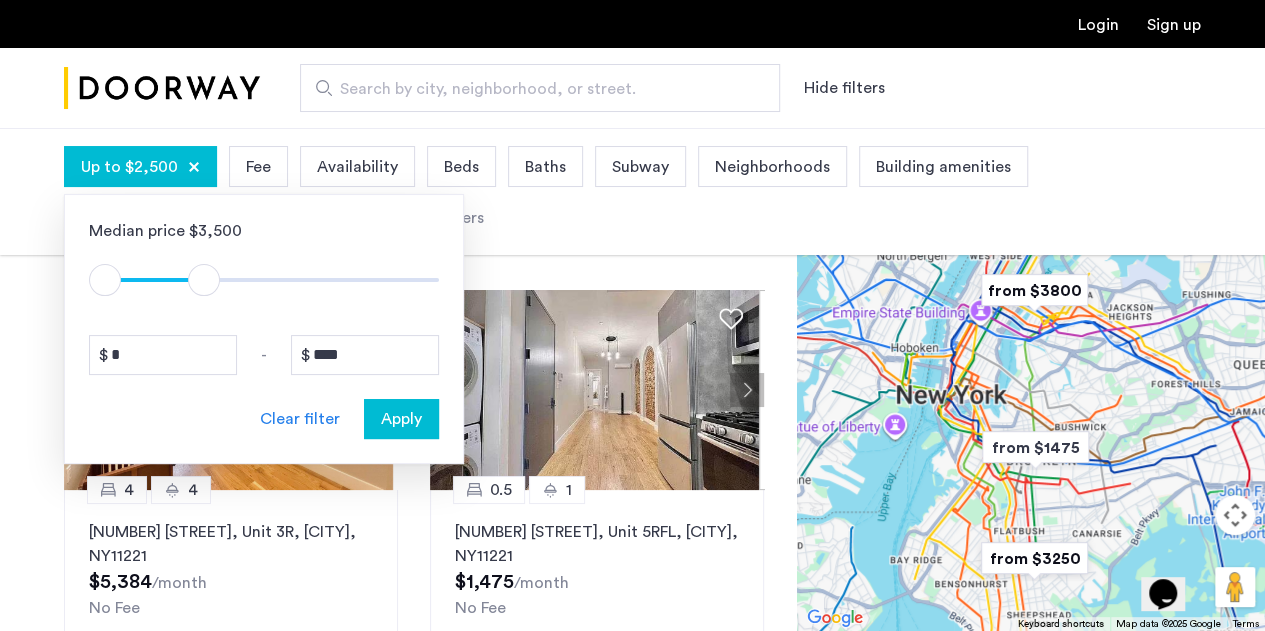 click on "Apply" at bounding box center (401, 419) 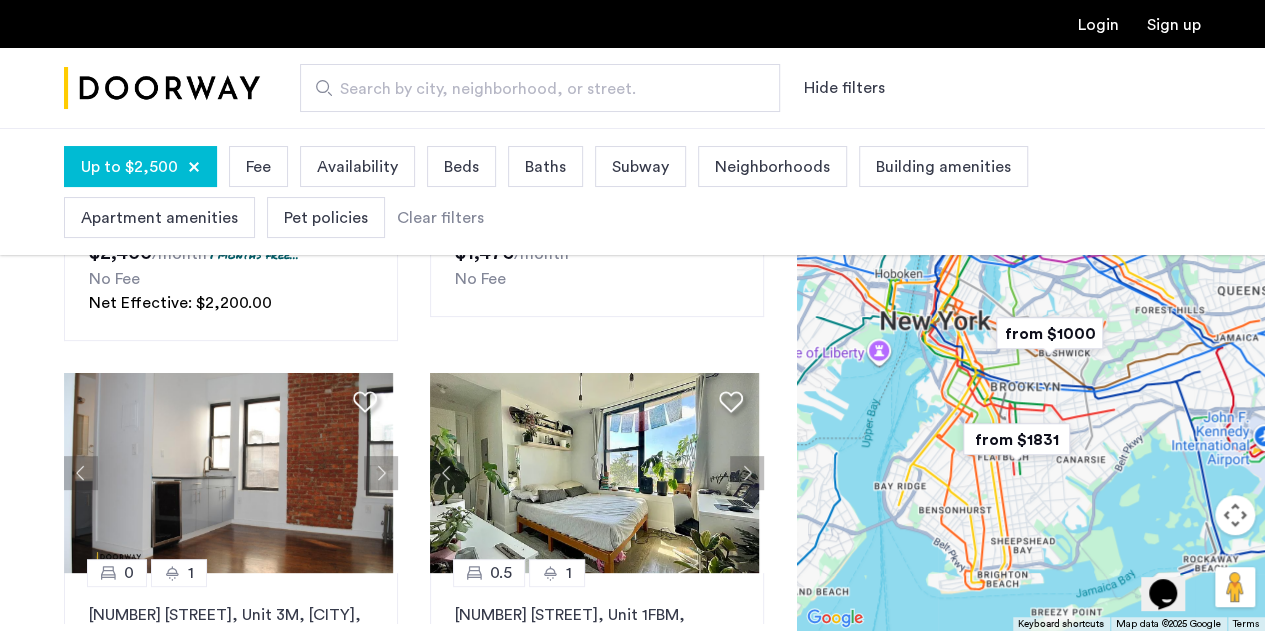 scroll, scrollTop: 425, scrollLeft: 0, axis: vertical 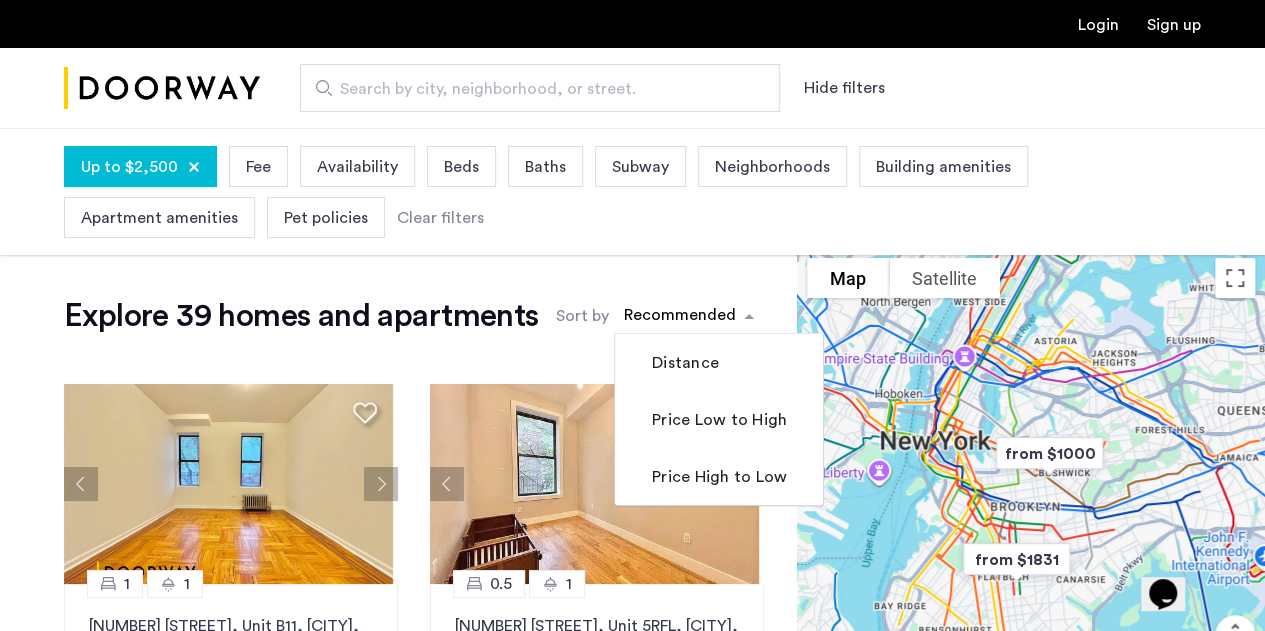 click 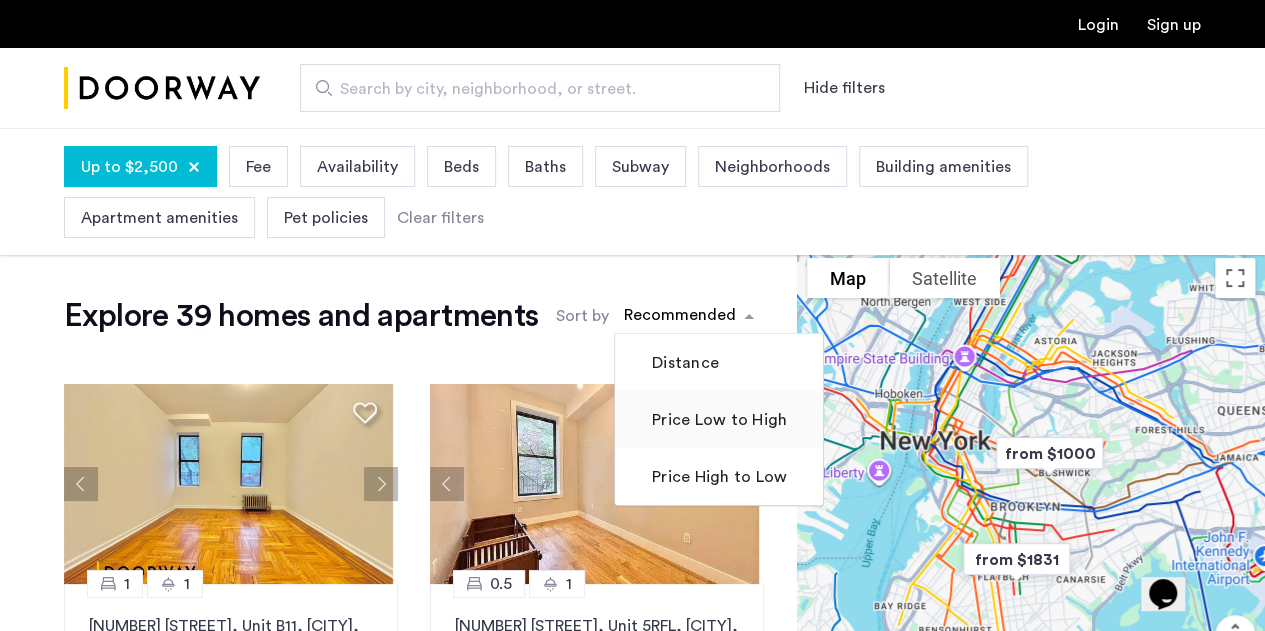 click on "Price Low to High" at bounding box center [717, 420] 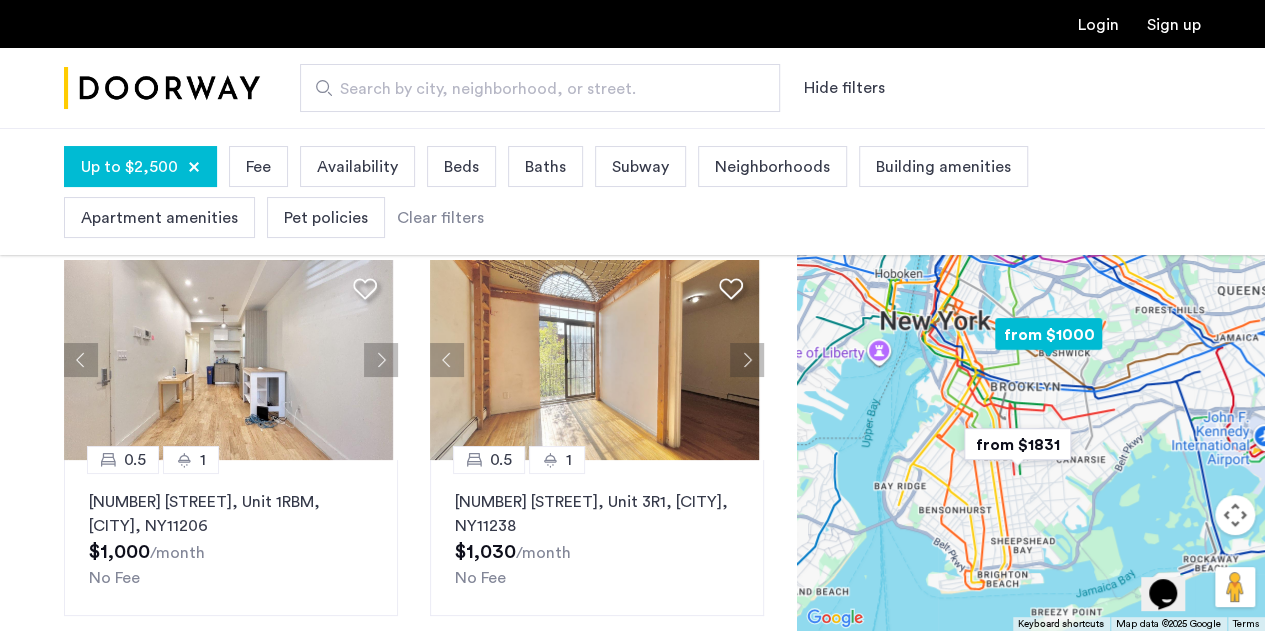 scroll, scrollTop: 162, scrollLeft: 0, axis: vertical 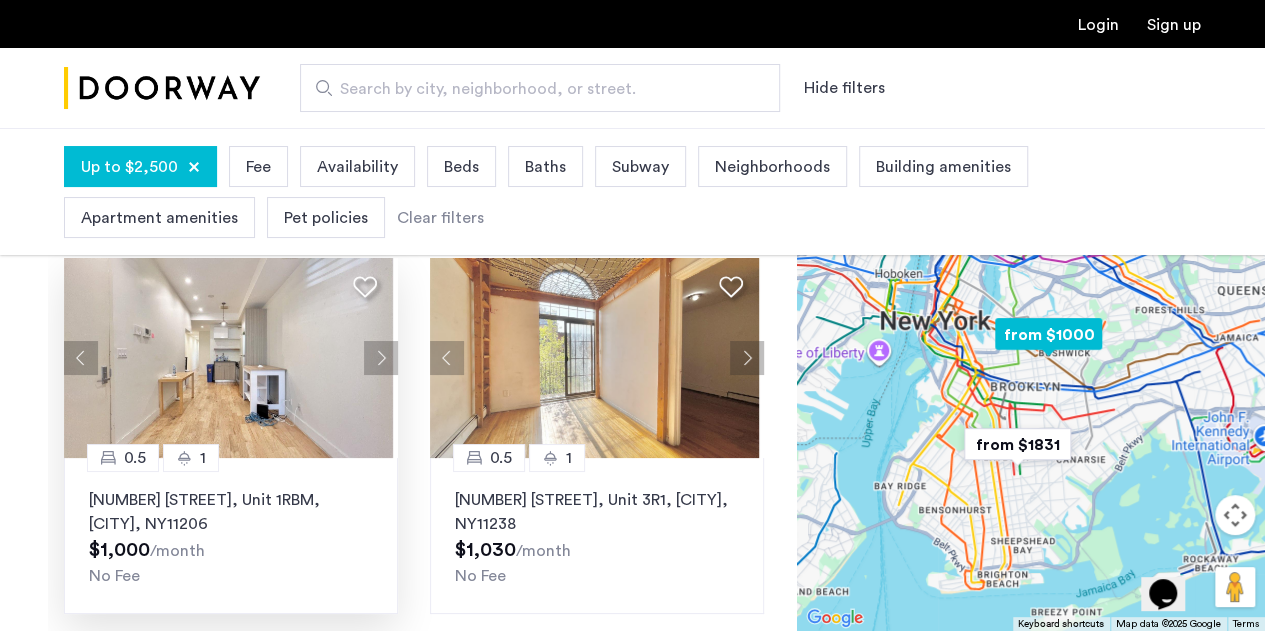 click 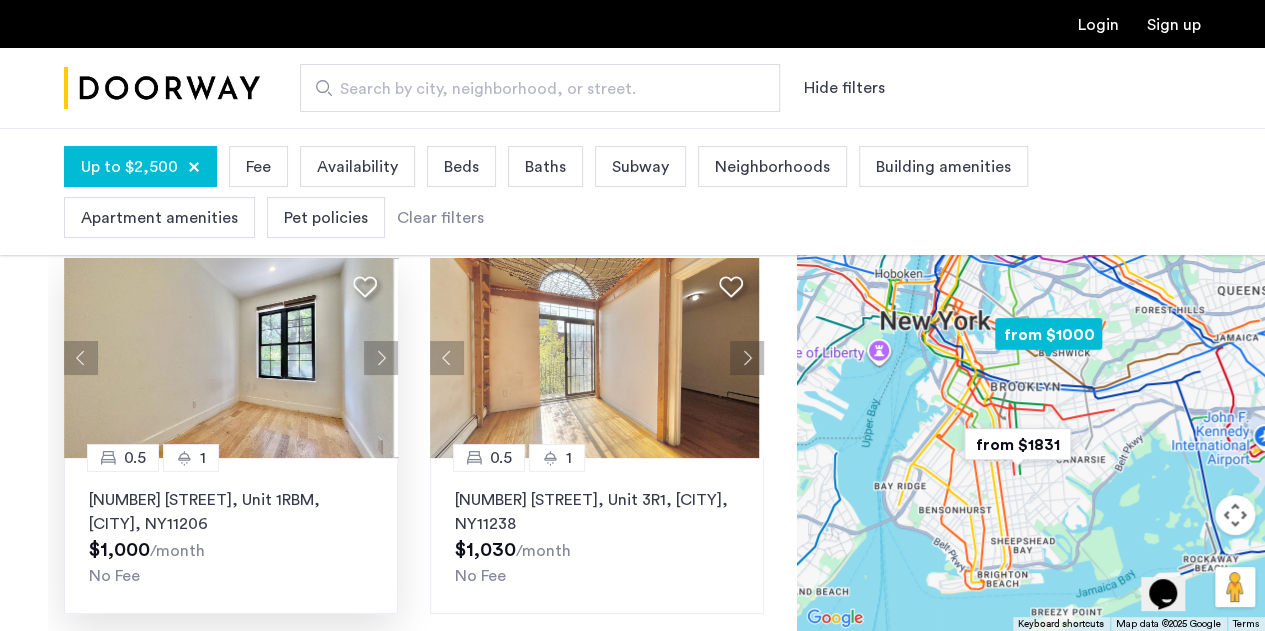 click 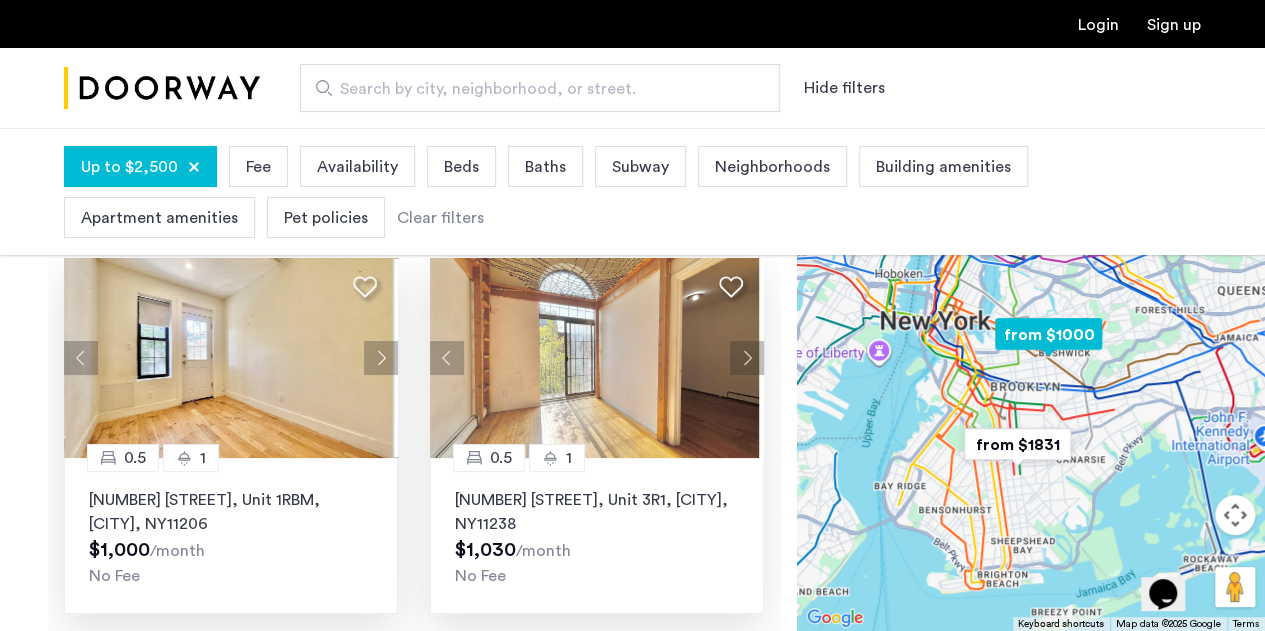 click 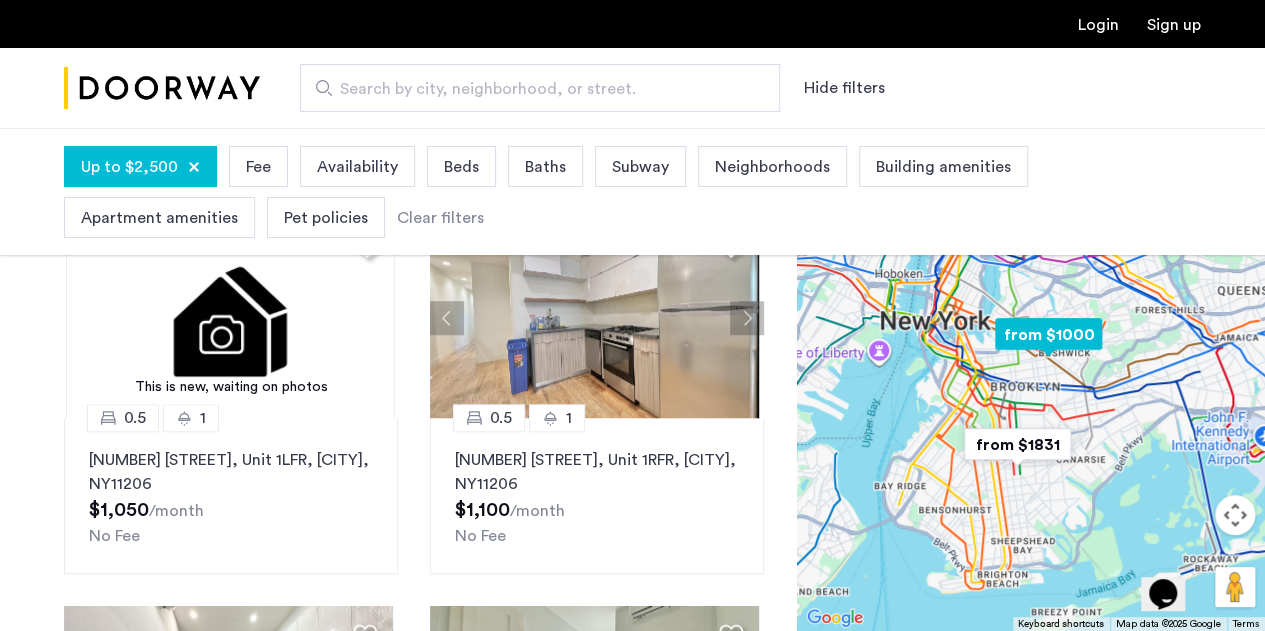 scroll, scrollTop: 818, scrollLeft: 0, axis: vertical 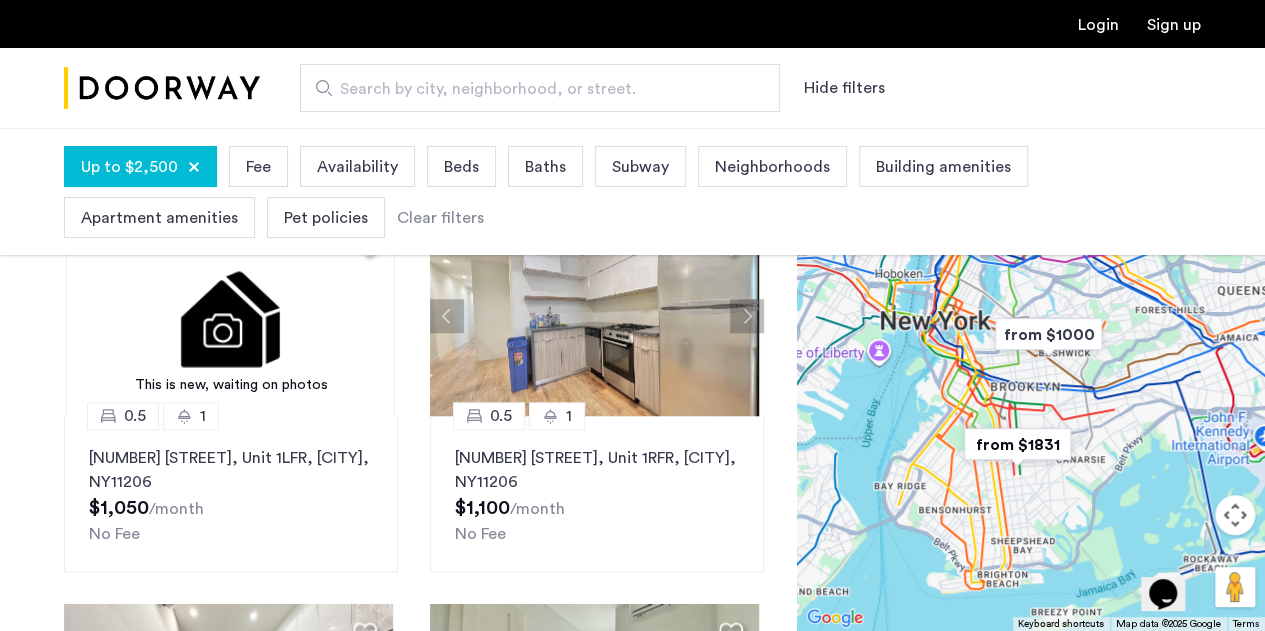 click at bounding box center (194, 167) 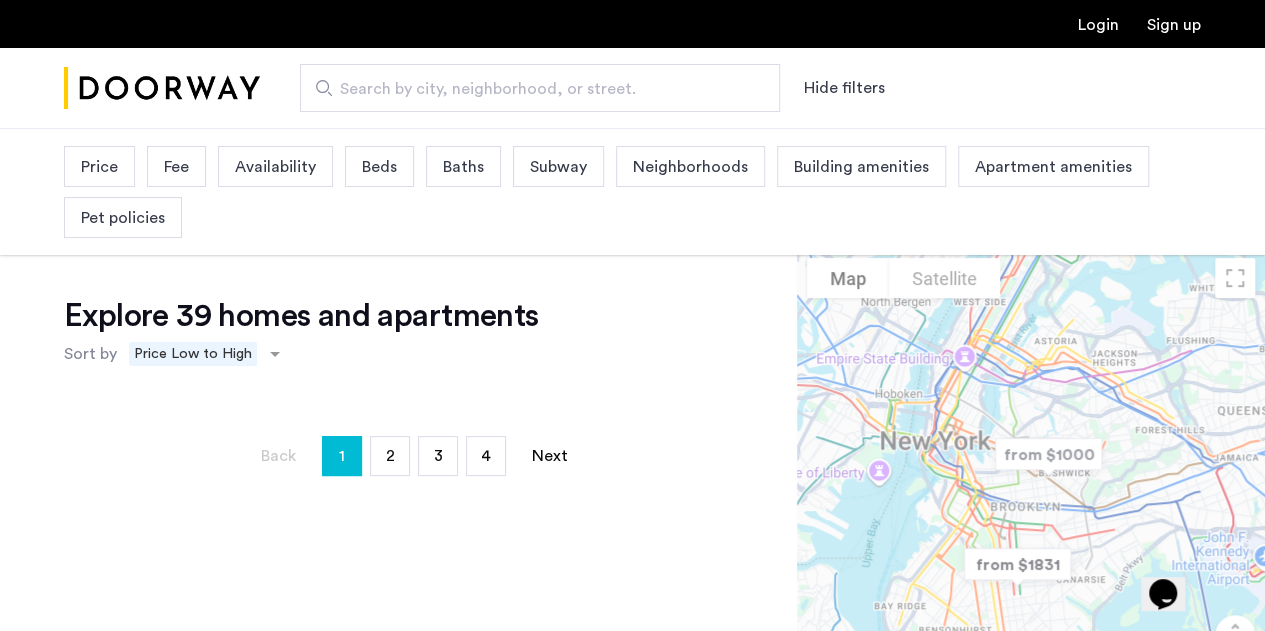 scroll, scrollTop: 0, scrollLeft: 0, axis: both 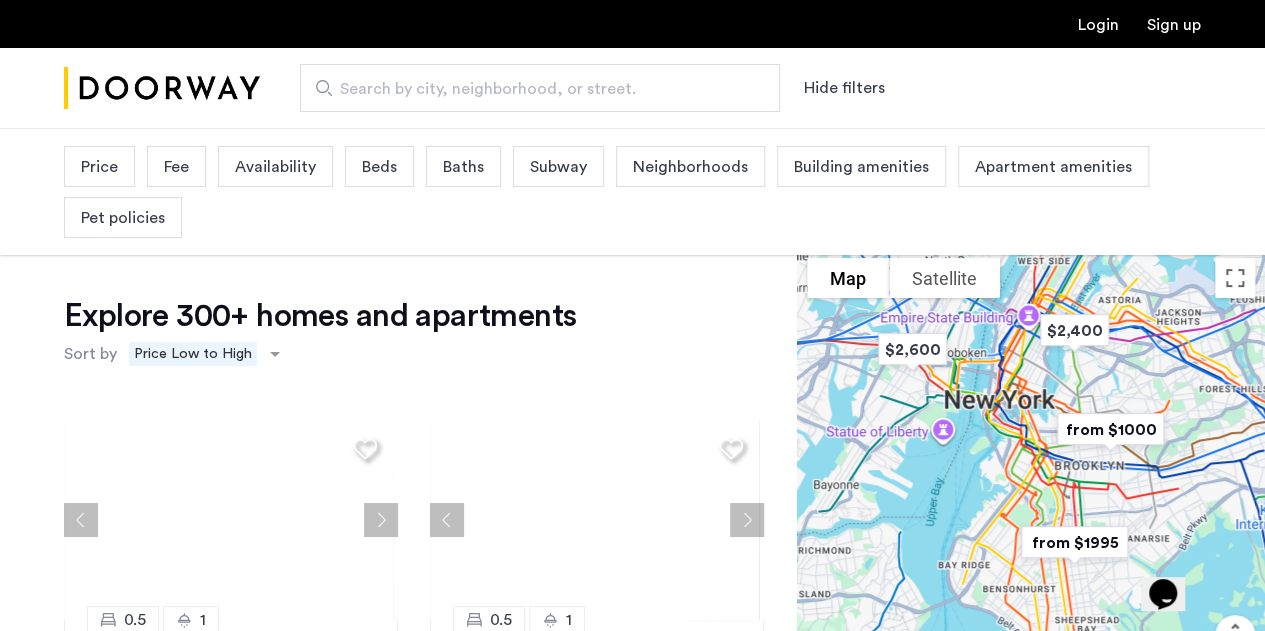 click on "Beds" at bounding box center (379, 167) 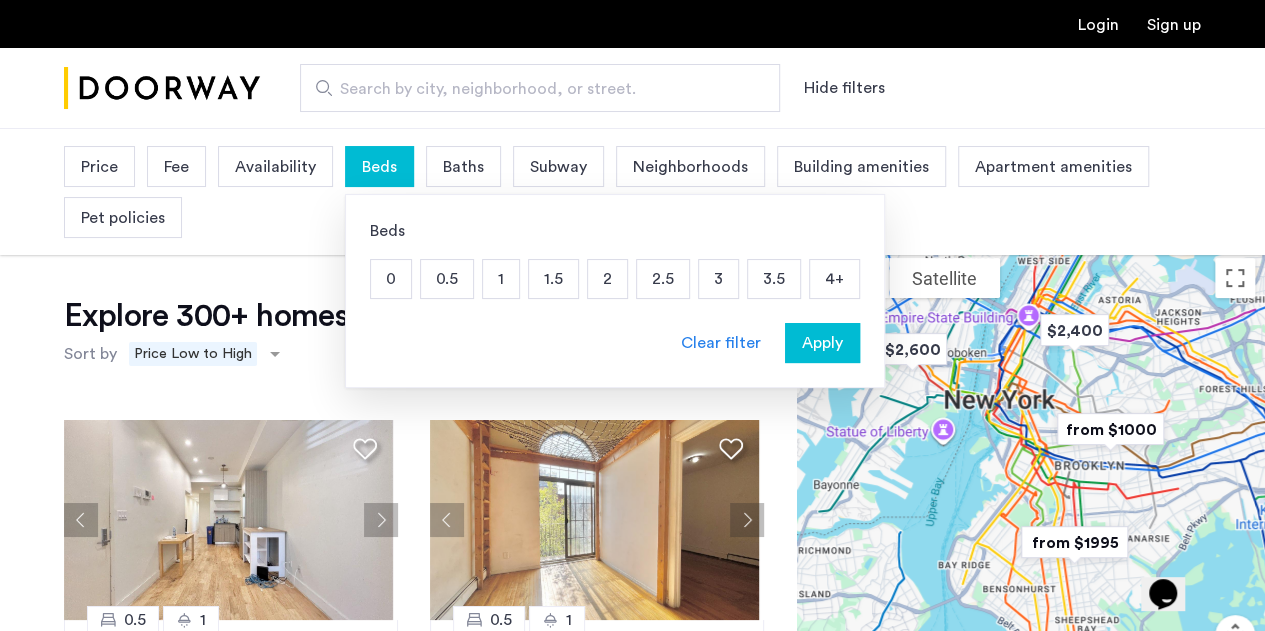 click on "1" at bounding box center (501, 279) 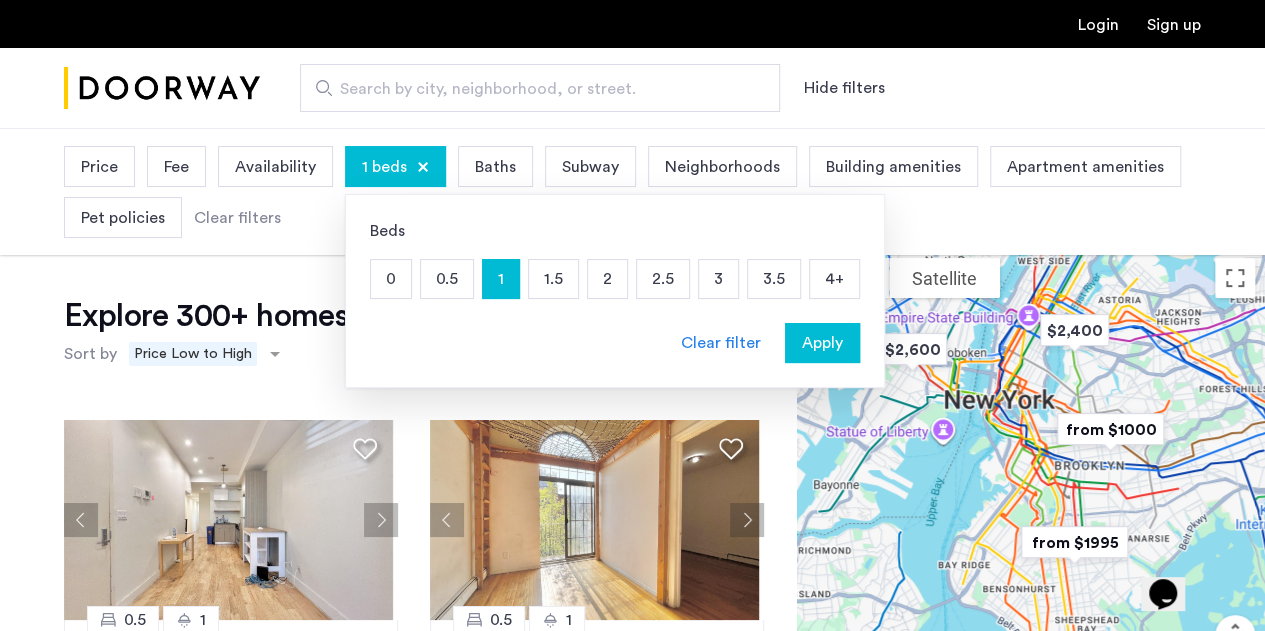 click on "Apply" at bounding box center (822, 343) 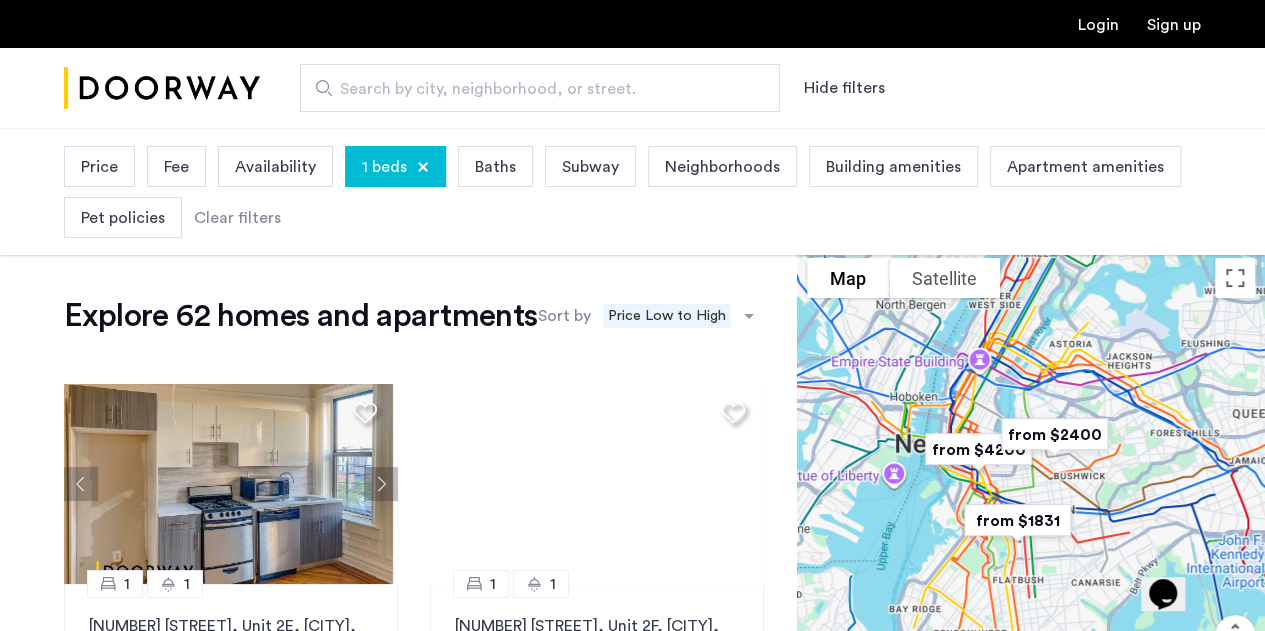 click on "Explore 62 homes and apartments  Sort by Recommended × Price Low to High 1 1 262 East 55th Street, Unit 2E, Brooklyn , NY  11203  $1,831  /month No Fee 1 1 824 McDonald Avenue, Unit 2F, Brooklyn , NY  11218  $1,995  /month No Fee 1 1 824 McDonald Avenue, Unit 2B, Brooklyn , NY  11218  $2,195  /month No Fee 1 1 207 Rochester Avenue, Unit 1A, Brooklyn , NY  11213  $2,300  /month No Fee 1 1 1155 East 35th Street, Unit B11, Brooklyn , NY  11210  $2,400  /month  1 months free...  No Fee Net Effective: $2,200.00 1 1 99 Clay Street, Unit 7C, Brooklyn , NY  11222  $2,400  /month No Fee 1 1 1207 Rogers Avenue, Unit 3A, Brooklyn , NY  11226  $2,500  /month No Fee 1 1 330 Evergreen Avenue, Unit 2B, Brooklyn , NY  11221  $2,500  /month No Fee 1 1 1525 Saint Johns Place, Unit 4A, Brooklyn , NY  11213  $2,650  /month No Fee 1 1 1294 Park Place, Unit 3B, Brooklyn , NY  11213  $2,700  /month No Fee 1 1 1027 Putnam Avenue, Unit 1A, Brooklyn , NY  11221  $2,700  /month No Fee 1 1 , NY  11221  $2,700  /month No Fee" 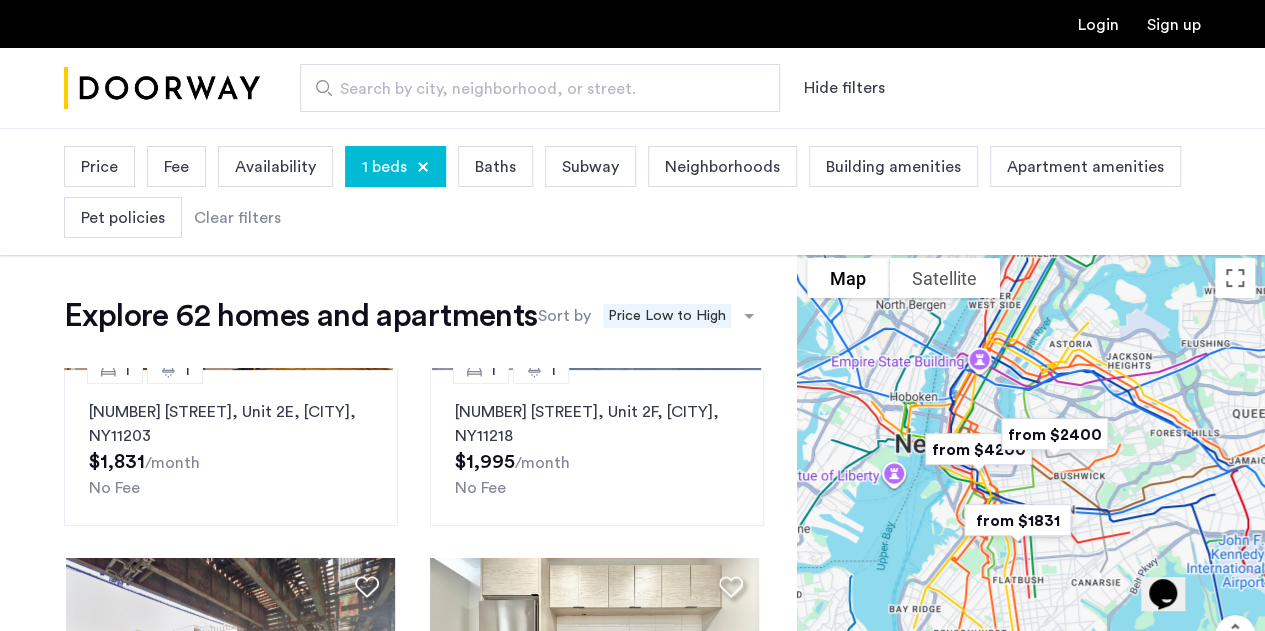 scroll, scrollTop: 219, scrollLeft: 0, axis: vertical 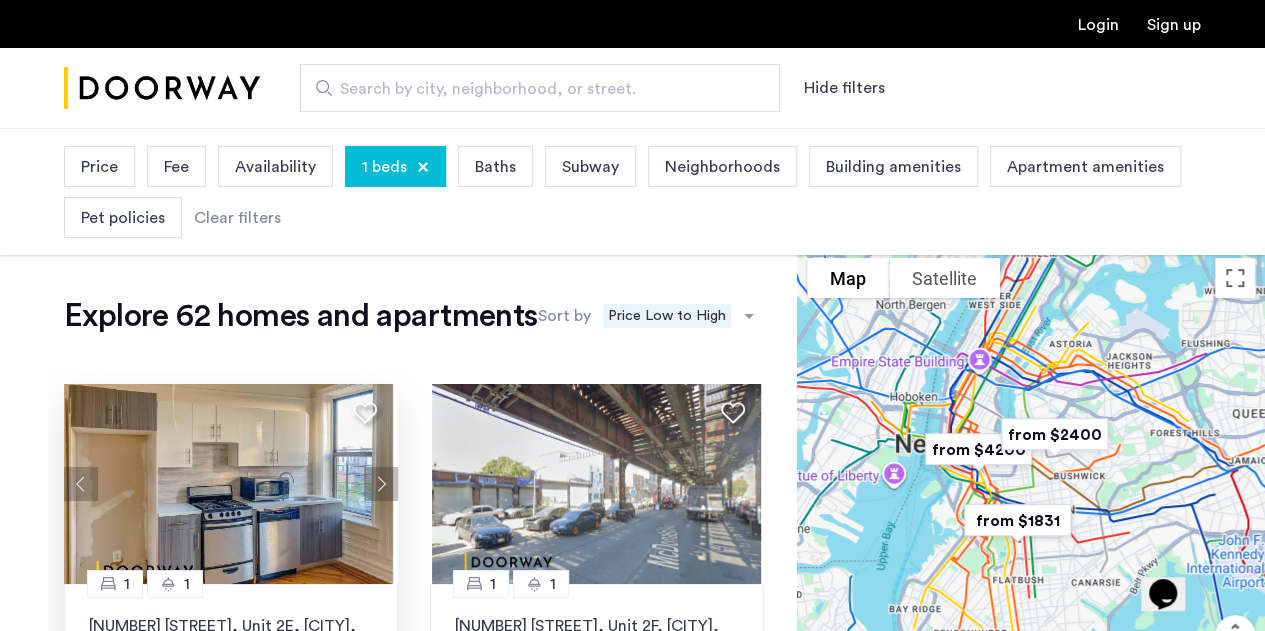 click 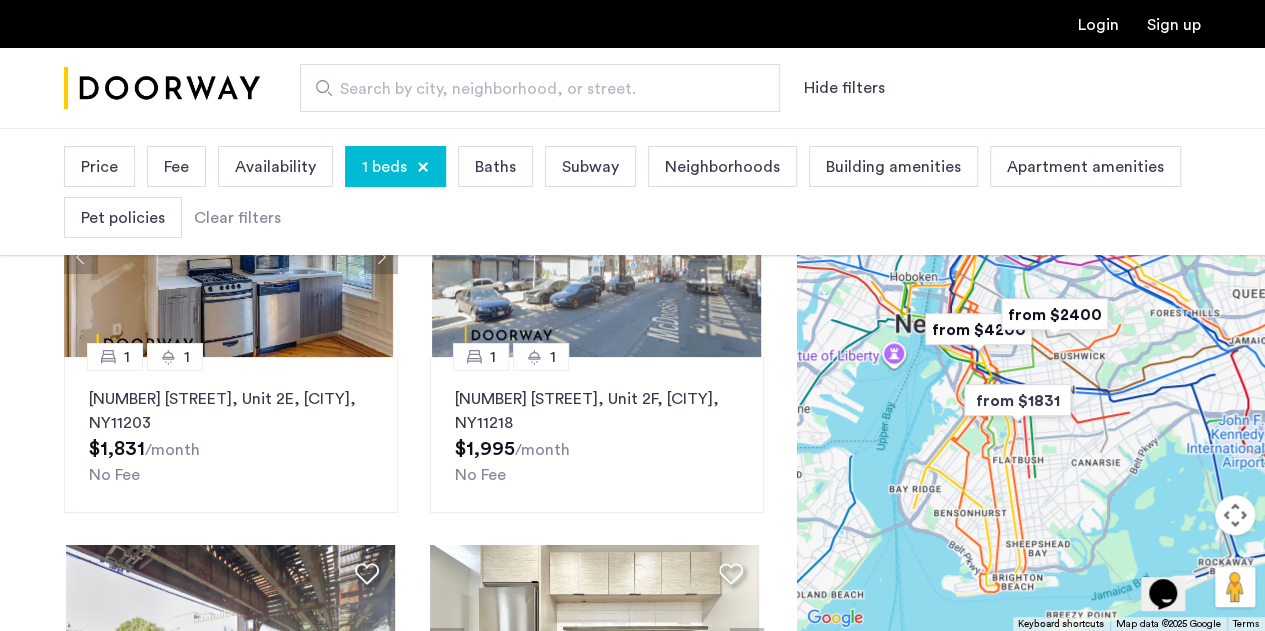 scroll, scrollTop: 228, scrollLeft: 0, axis: vertical 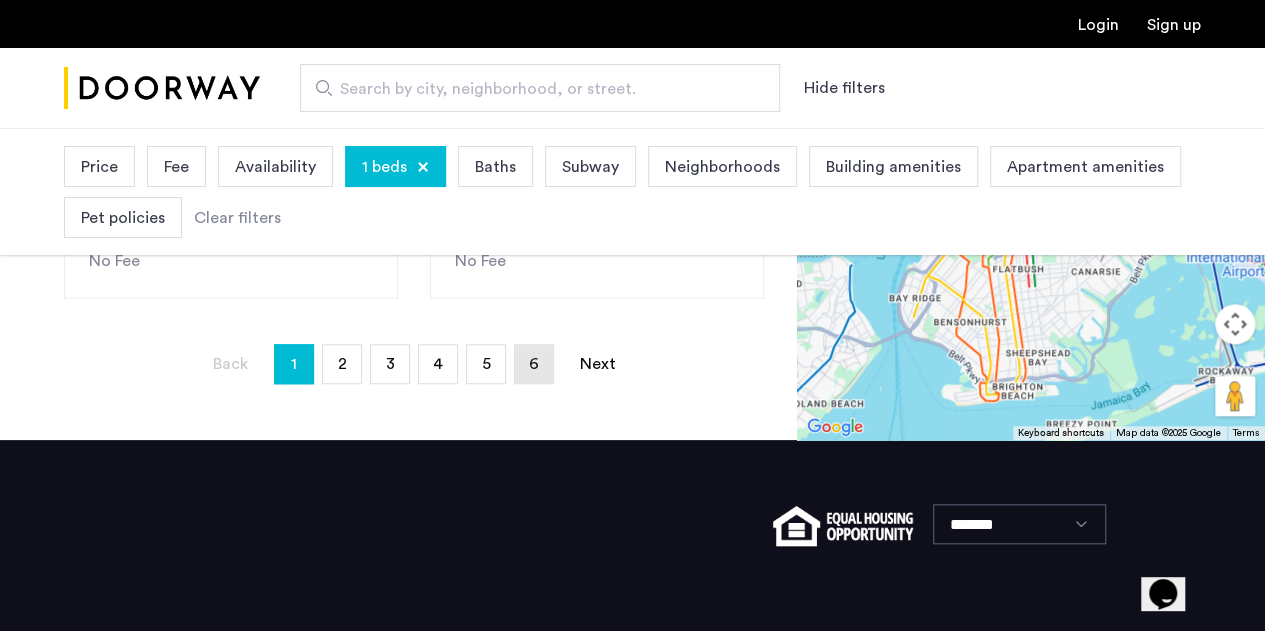 click on "page  6" at bounding box center (534, 364) 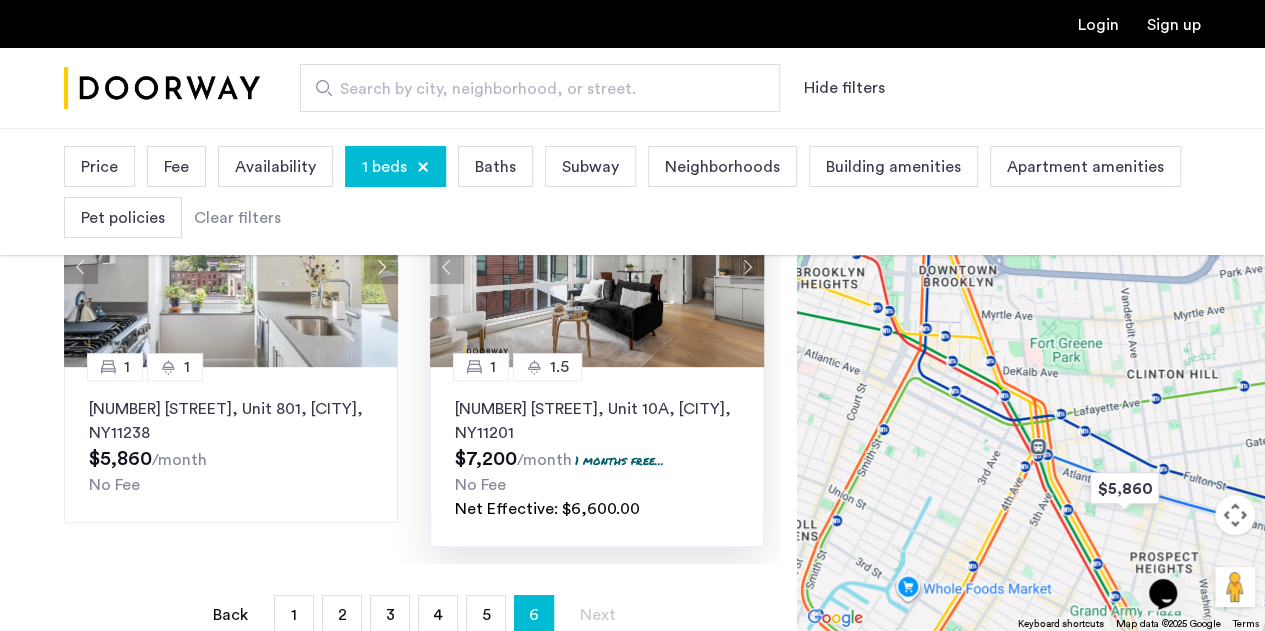 scroll, scrollTop: 212, scrollLeft: 0, axis: vertical 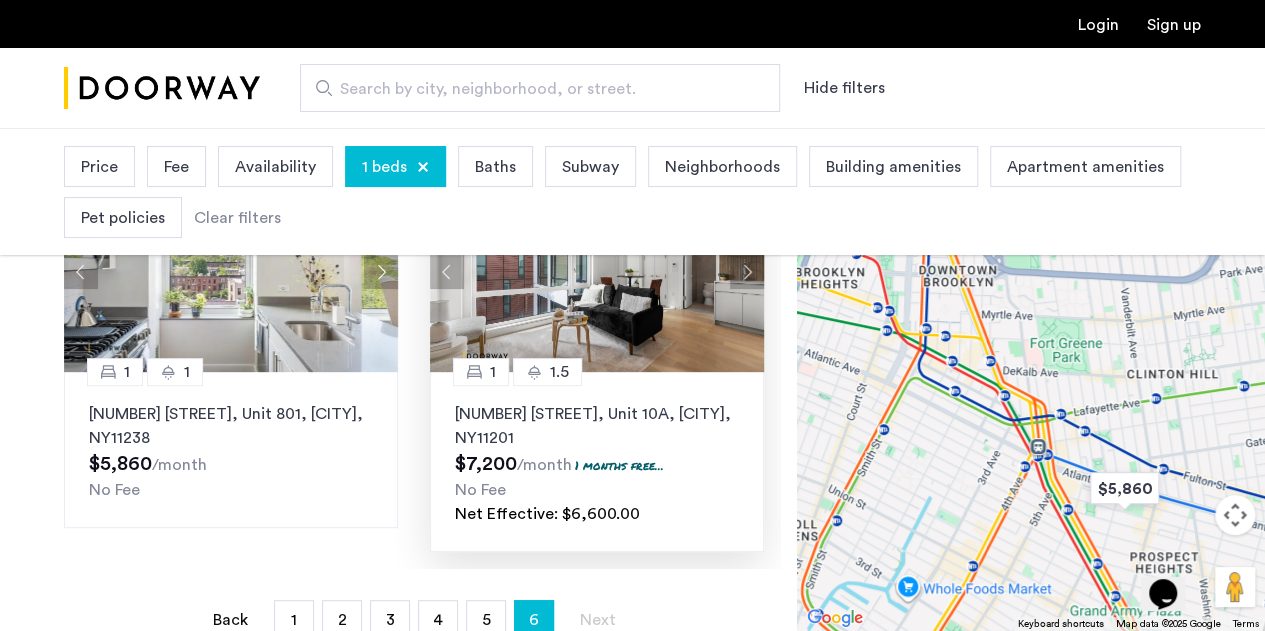 click 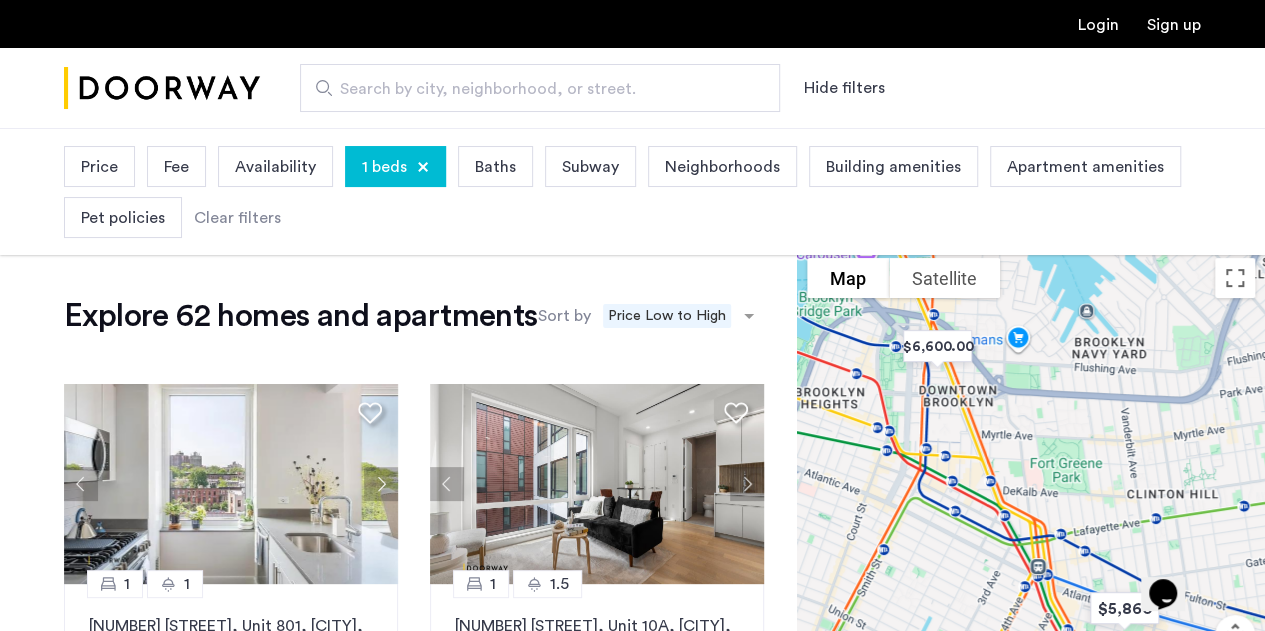 click on "Search by city, neighborhood, or street." at bounding box center (532, 89) 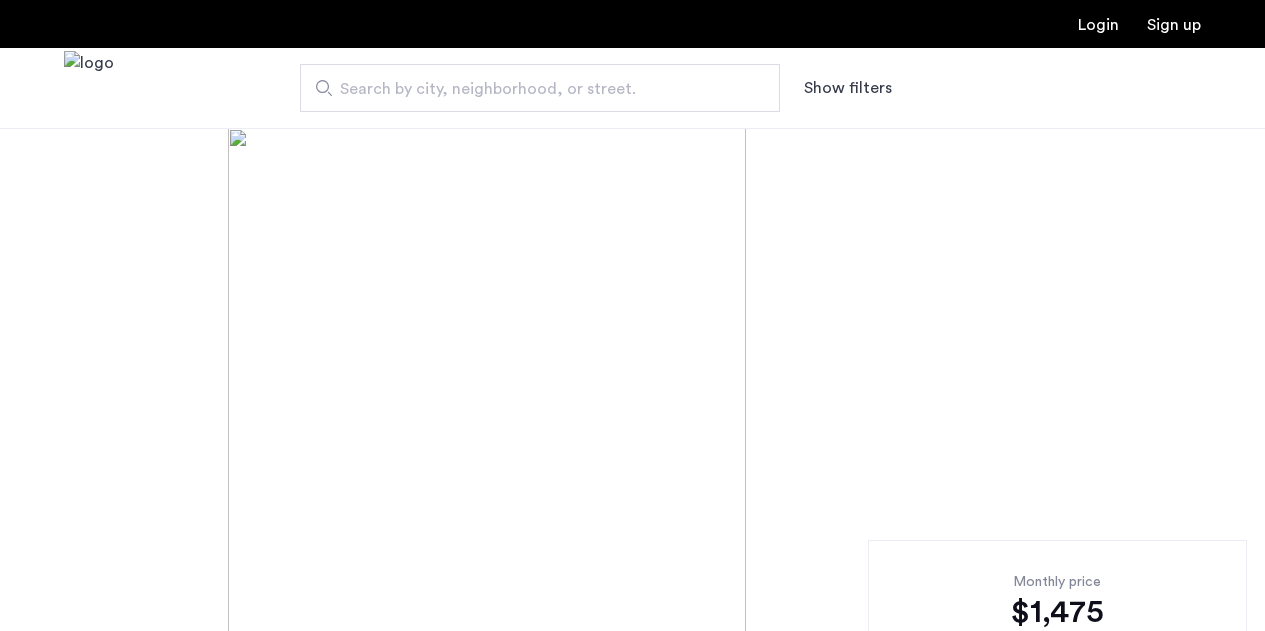 scroll, scrollTop: 0, scrollLeft: 0, axis: both 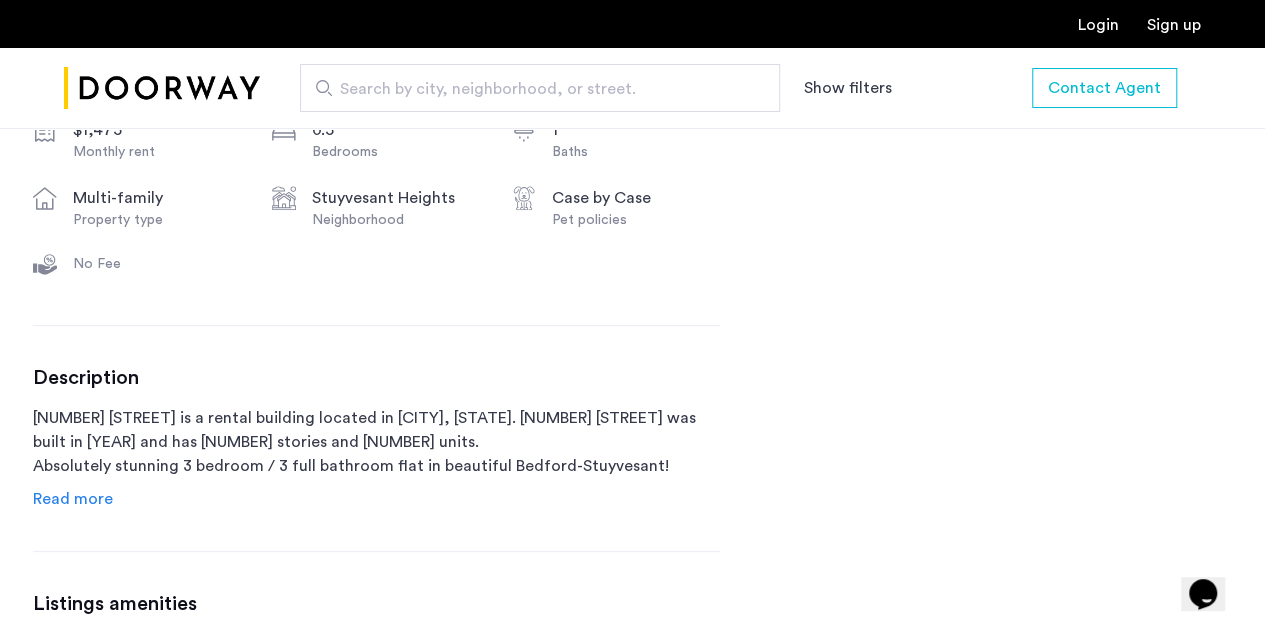 click on "Read more" 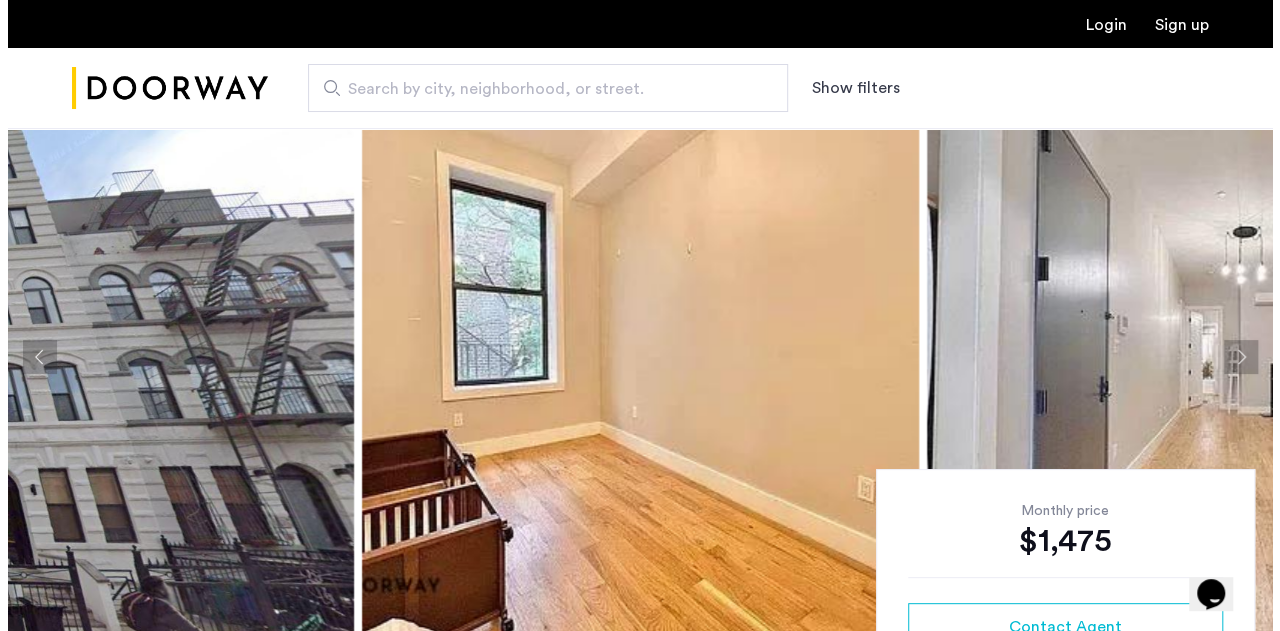 scroll, scrollTop: 0, scrollLeft: 0, axis: both 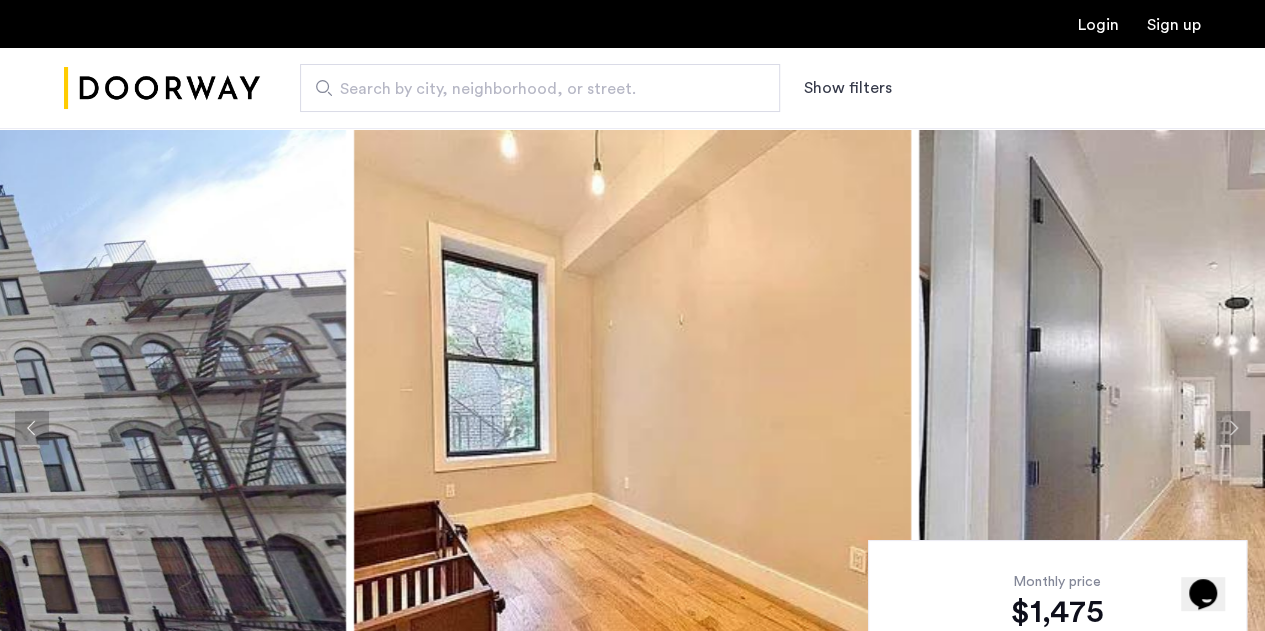 click 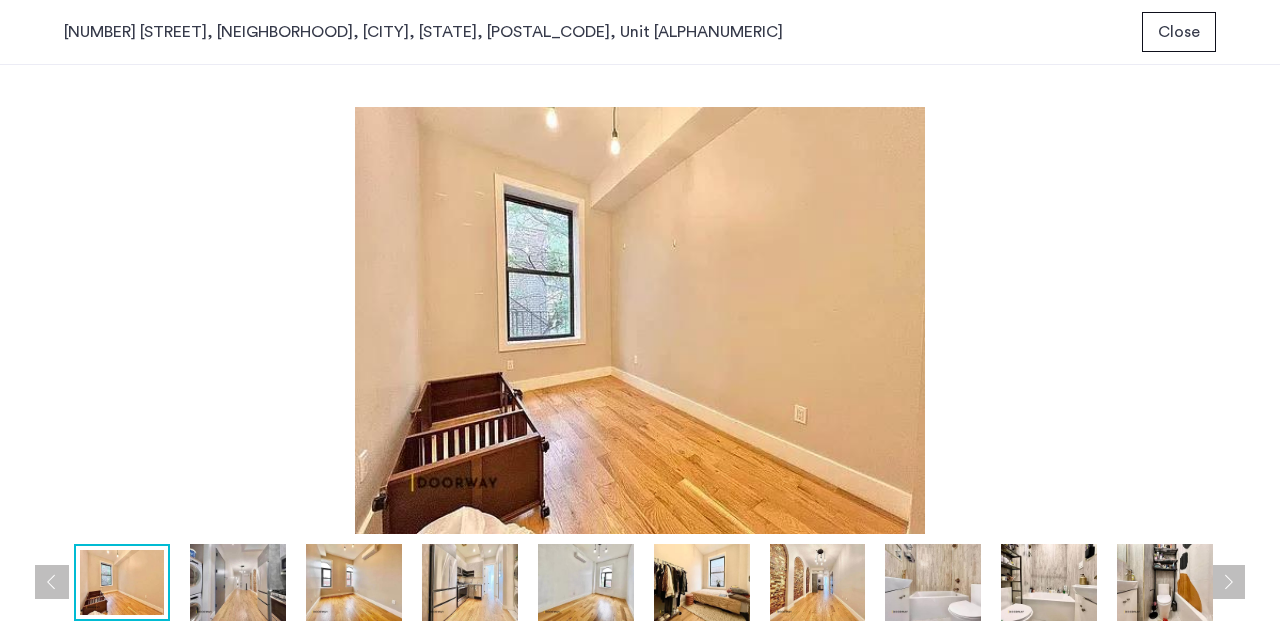 type 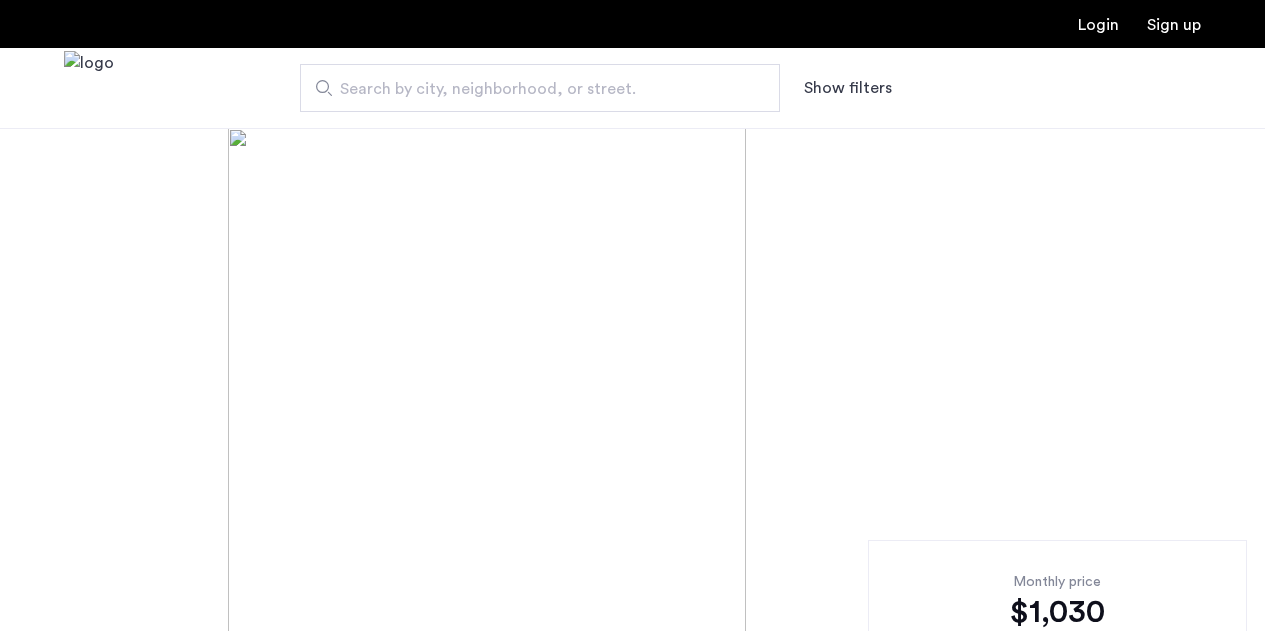 scroll, scrollTop: 0, scrollLeft: 0, axis: both 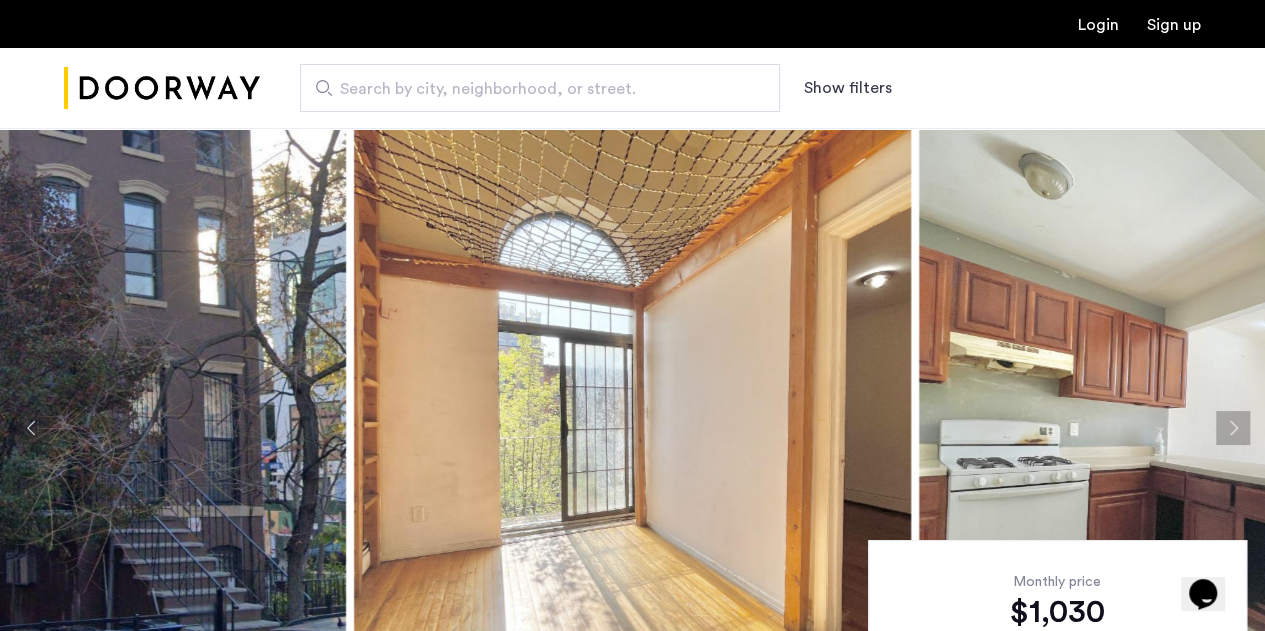 click 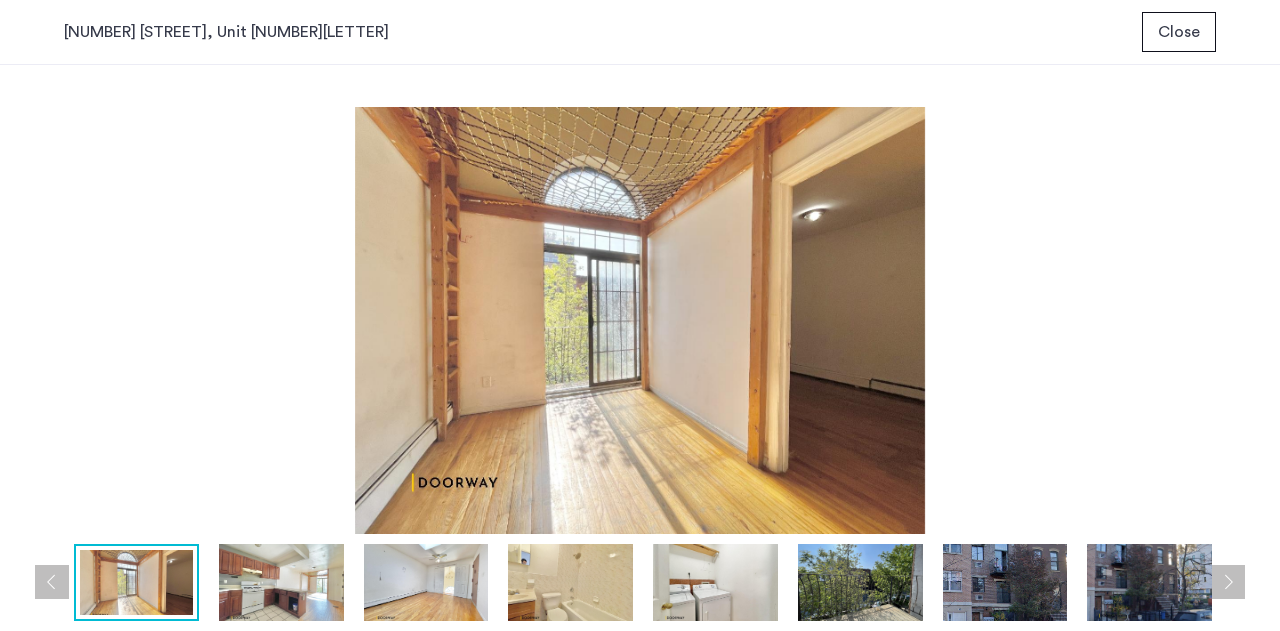 type 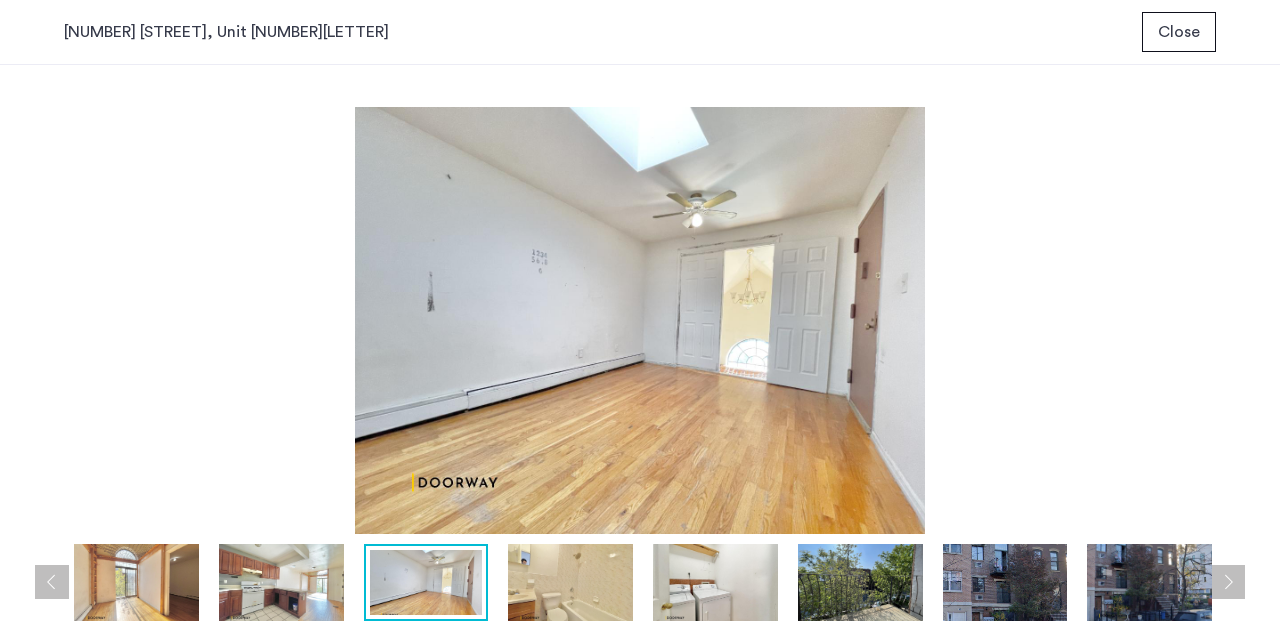 click on "Close" at bounding box center (1179, 32) 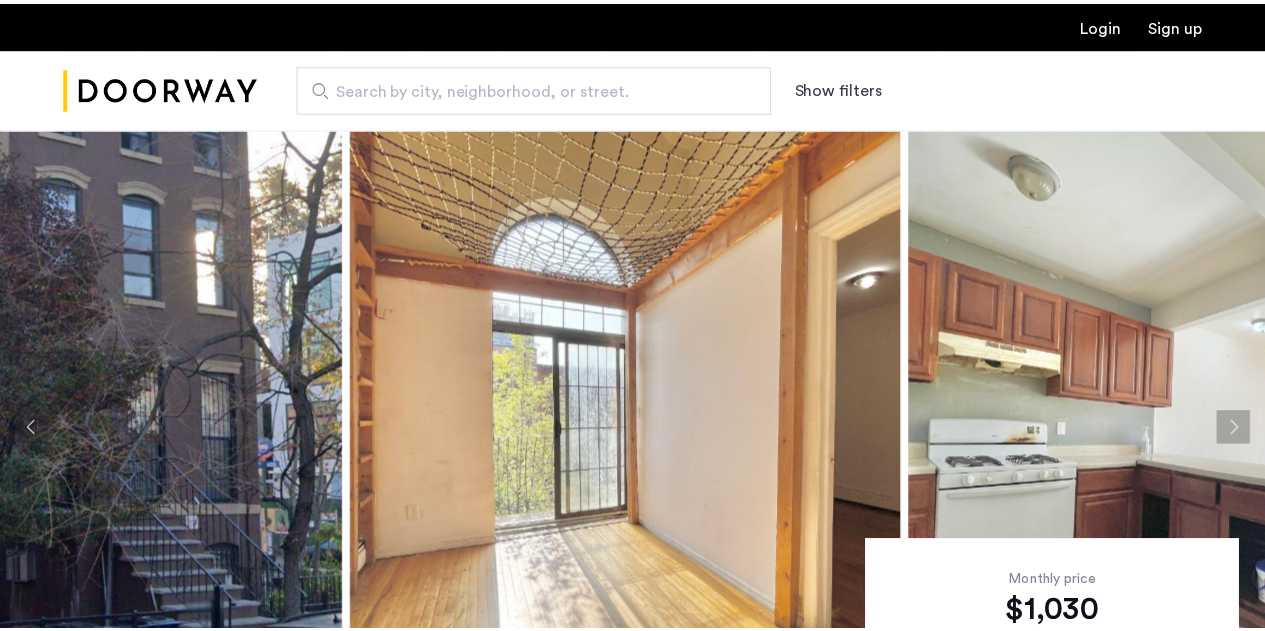 scroll, scrollTop: 96, scrollLeft: 0, axis: vertical 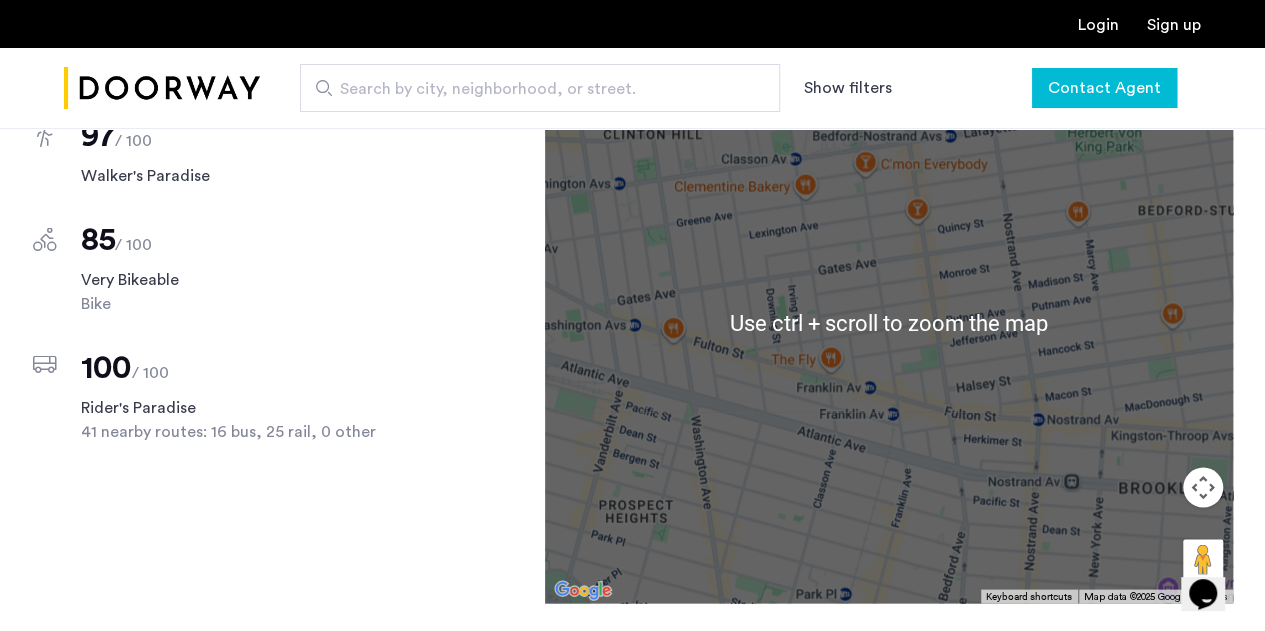 click on "Contact Agent" at bounding box center (1104, 88) 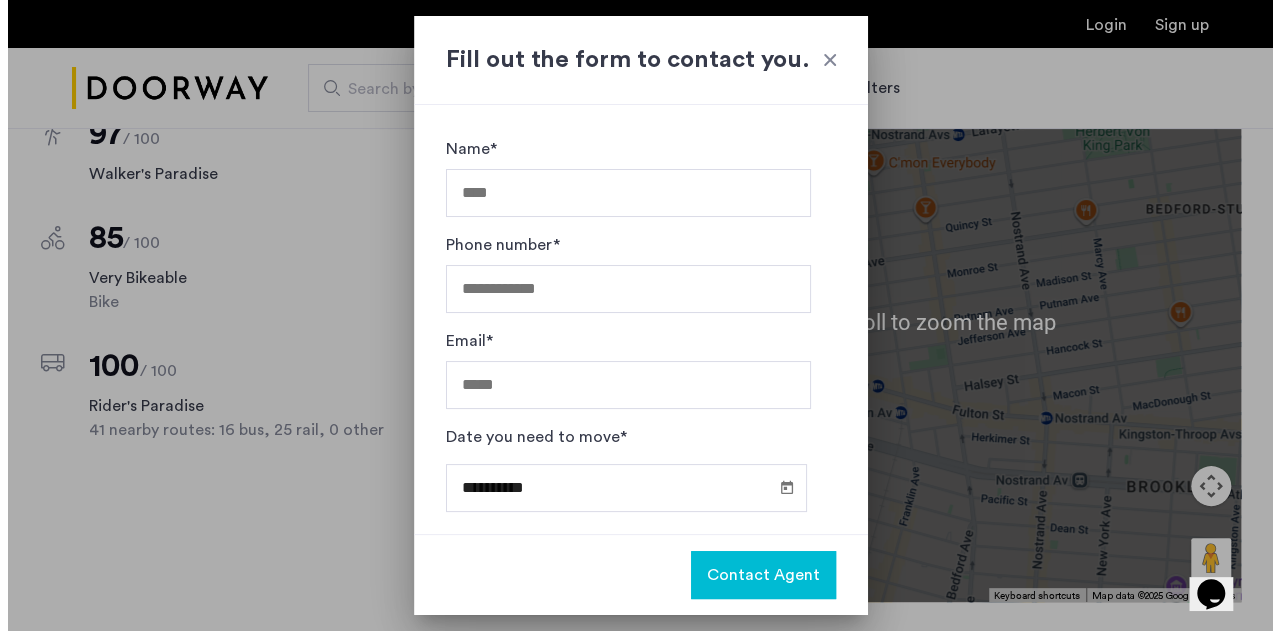 scroll, scrollTop: 0, scrollLeft: 0, axis: both 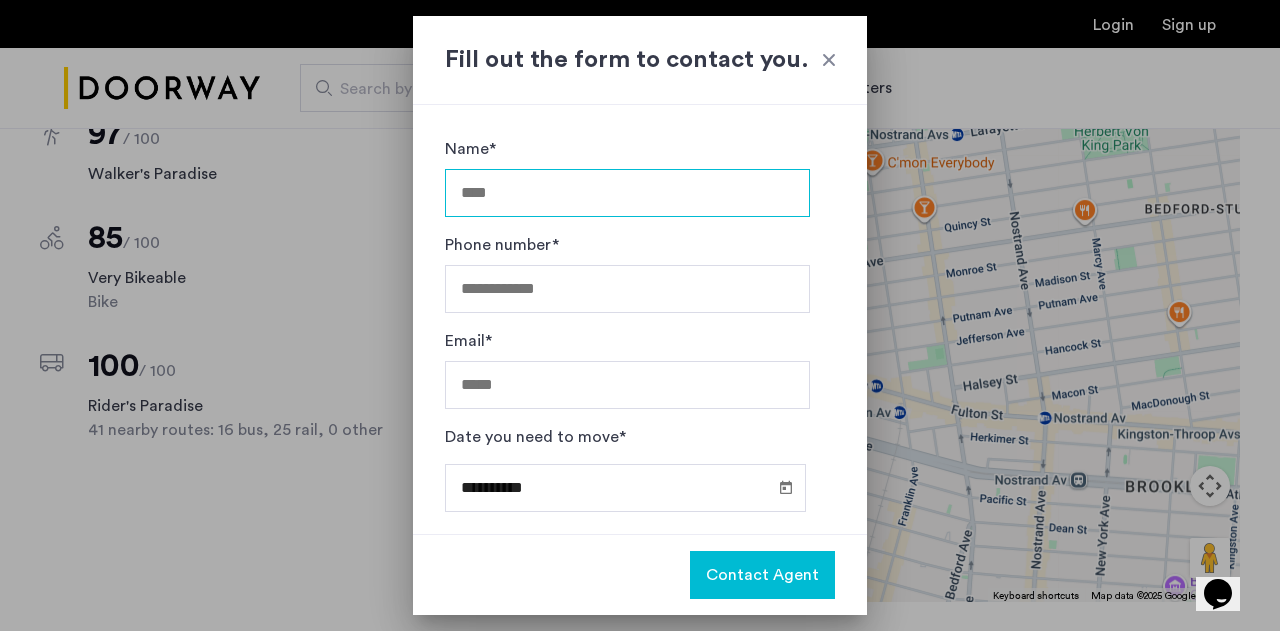 click on "Name*" at bounding box center [627, 193] 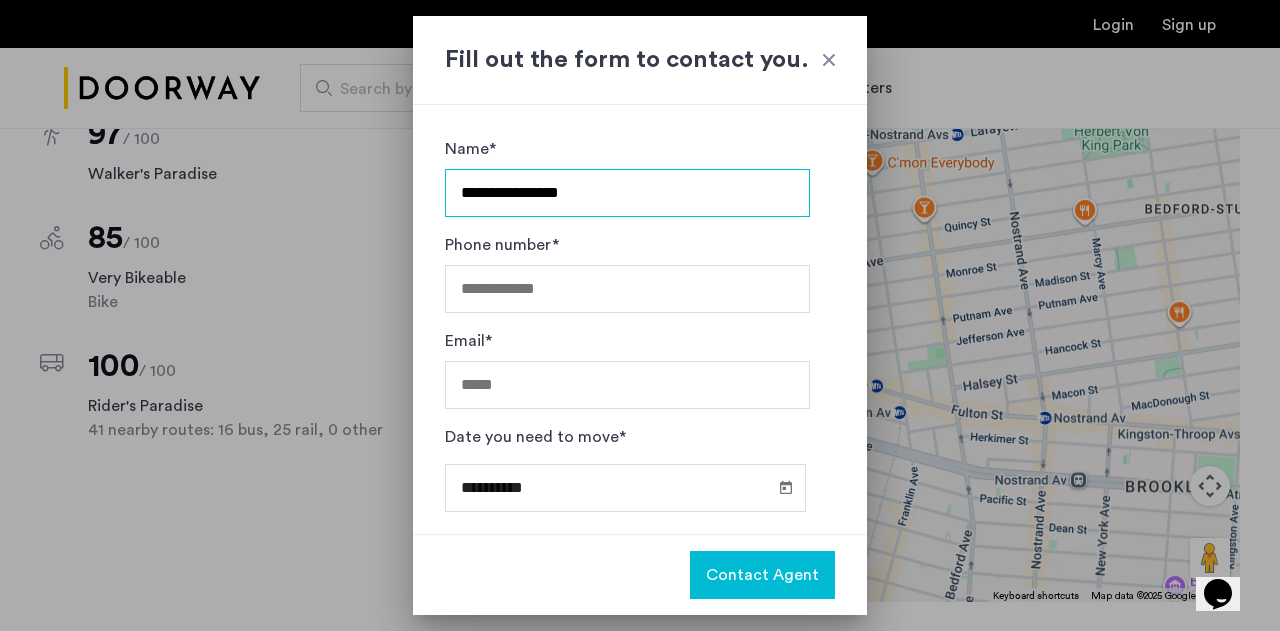 type on "**********" 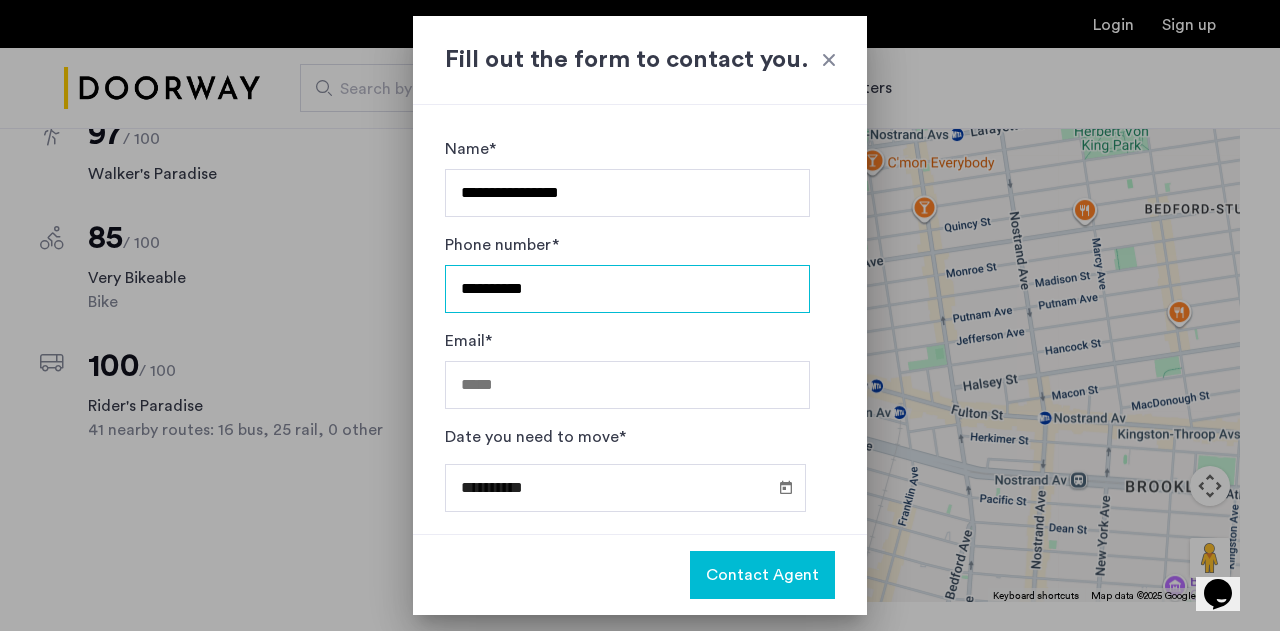 type on "**********" 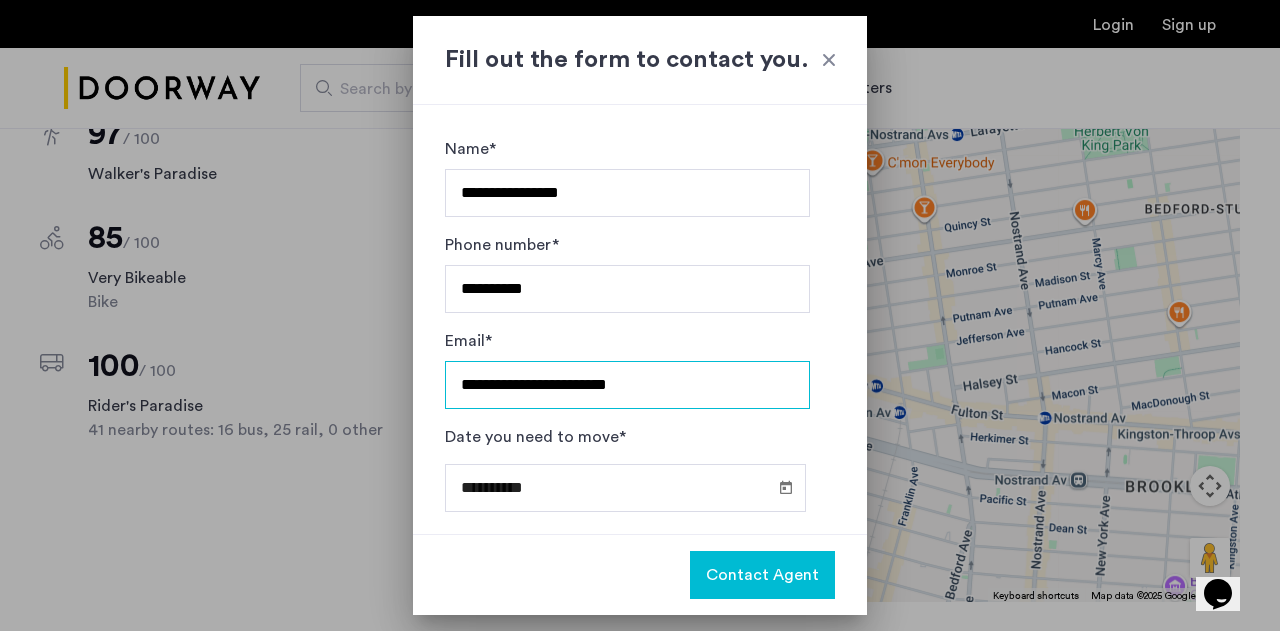 scroll, scrollTop: 170, scrollLeft: 0, axis: vertical 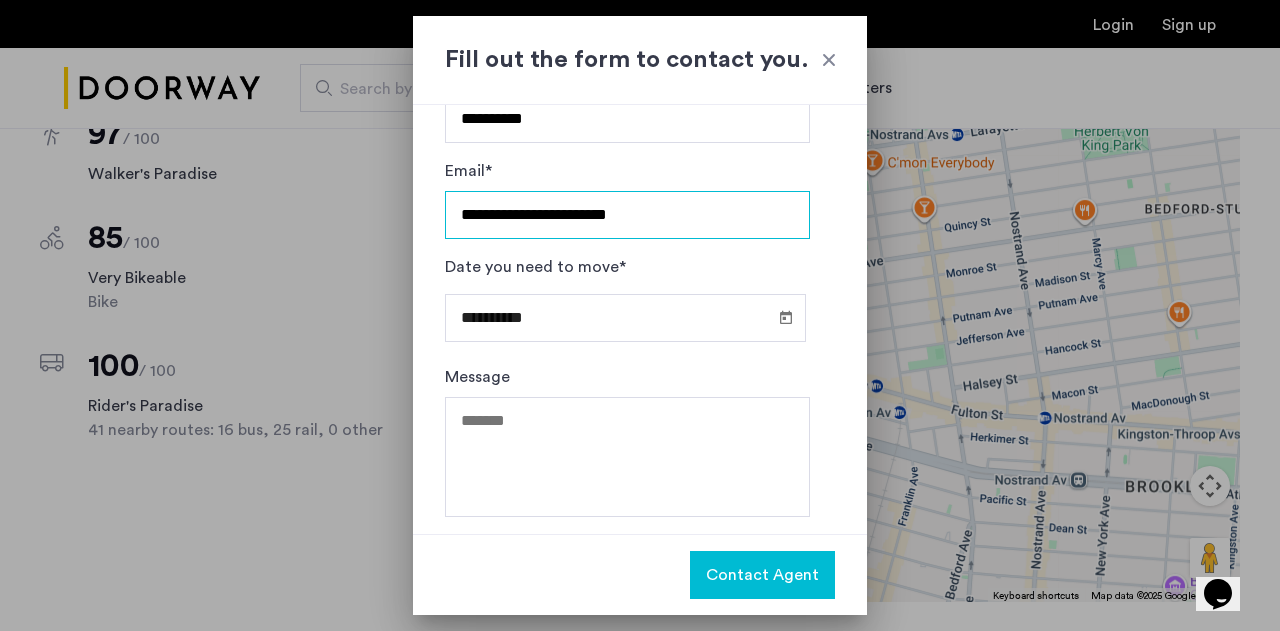 type on "**********" 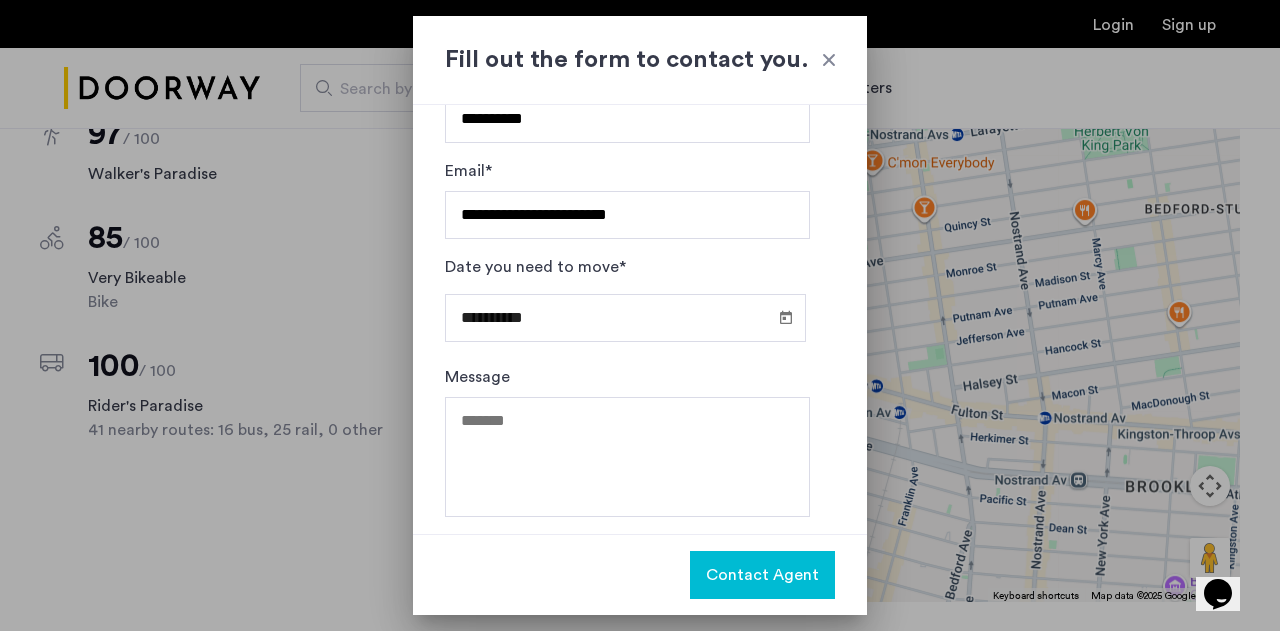 click on "**********" at bounding box center (625, 318) 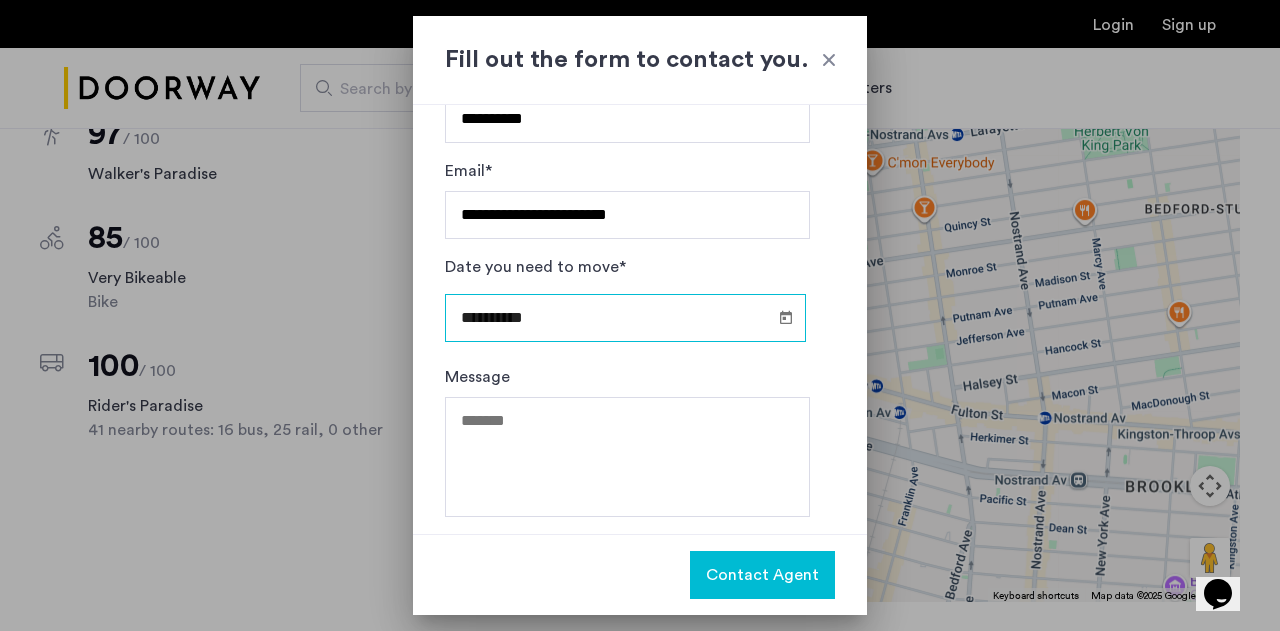 click on "**********" at bounding box center (625, 318) 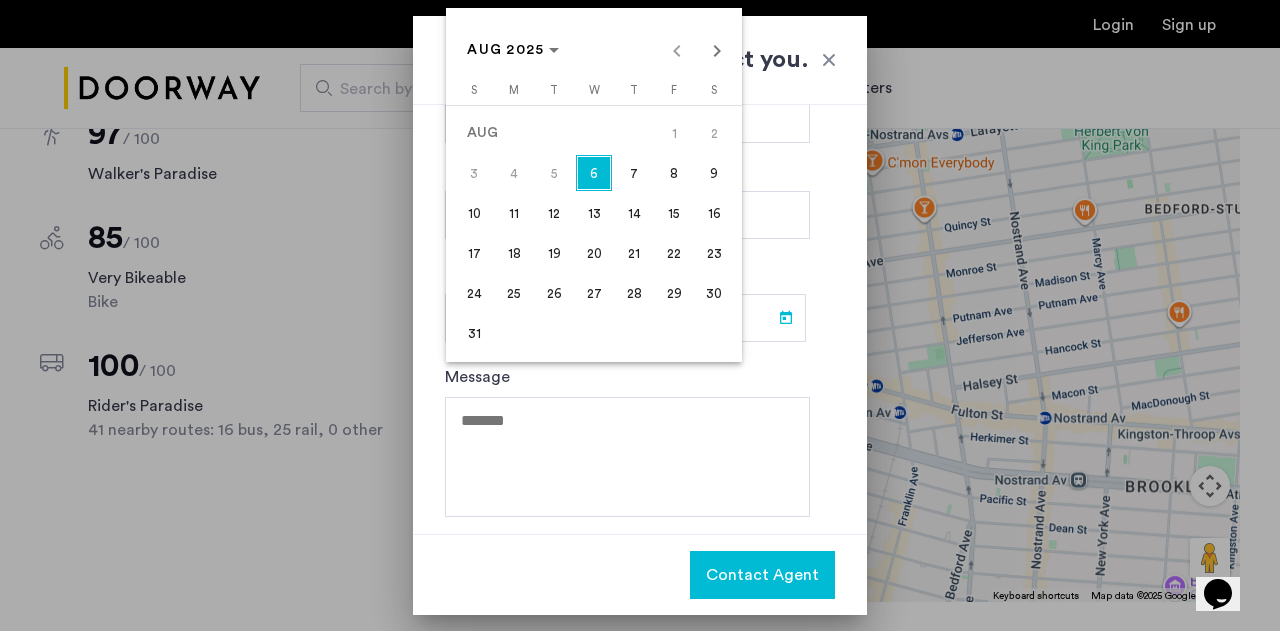click on "25" at bounding box center [514, 293] 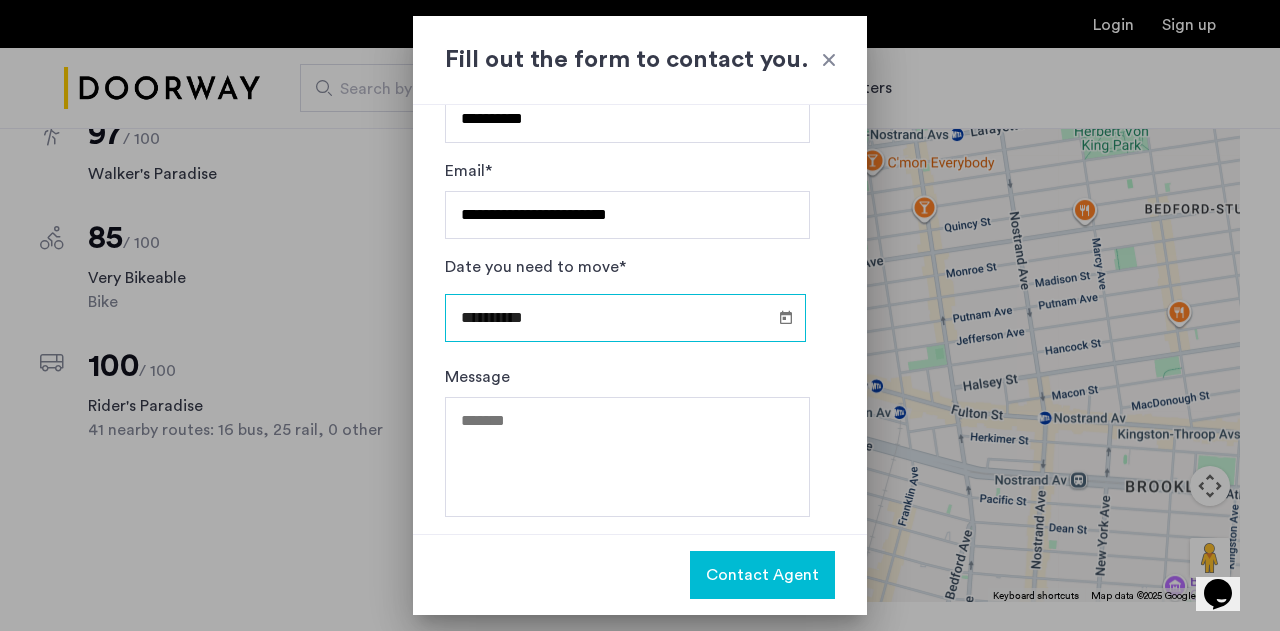 click on "**********" at bounding box center [625, 318] 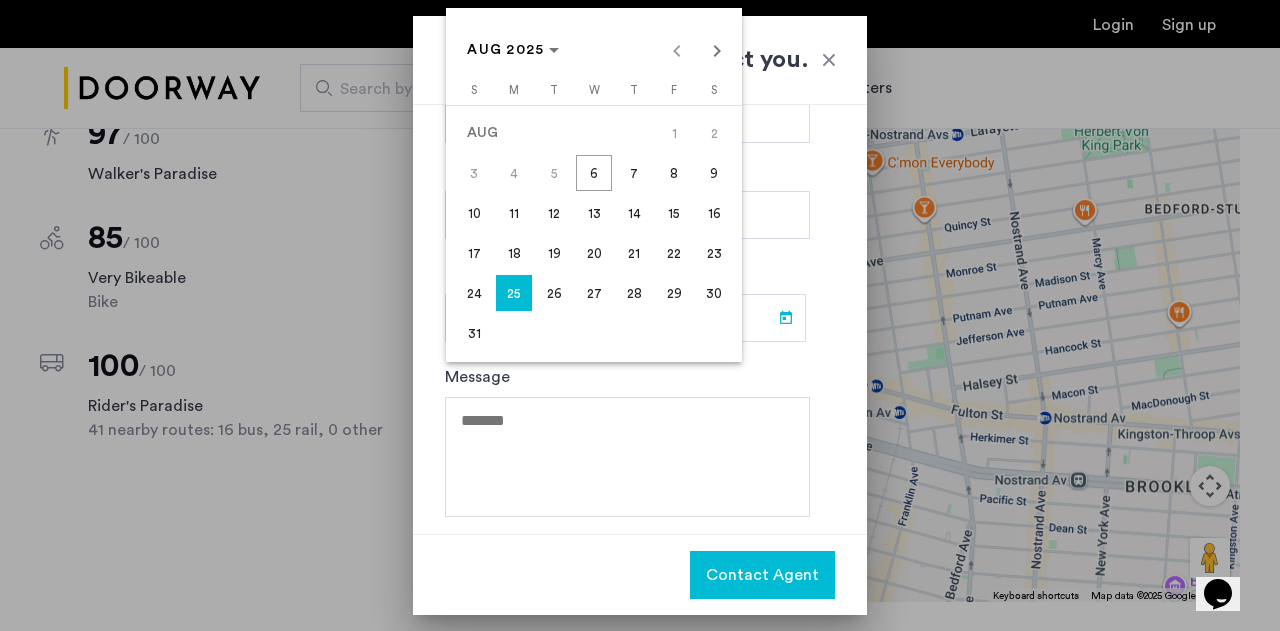 click on "Sunday S Monday M Tuesday T Wednesday W Thursday T Friday F Saturday S  AUG   1   2   3   4   5   6   7   8   9   10   11   12   13   14   15   16   17   18   19   20   21   22   23   24   25   26   27   28   29   30   31" at bounding box center (594, 218) 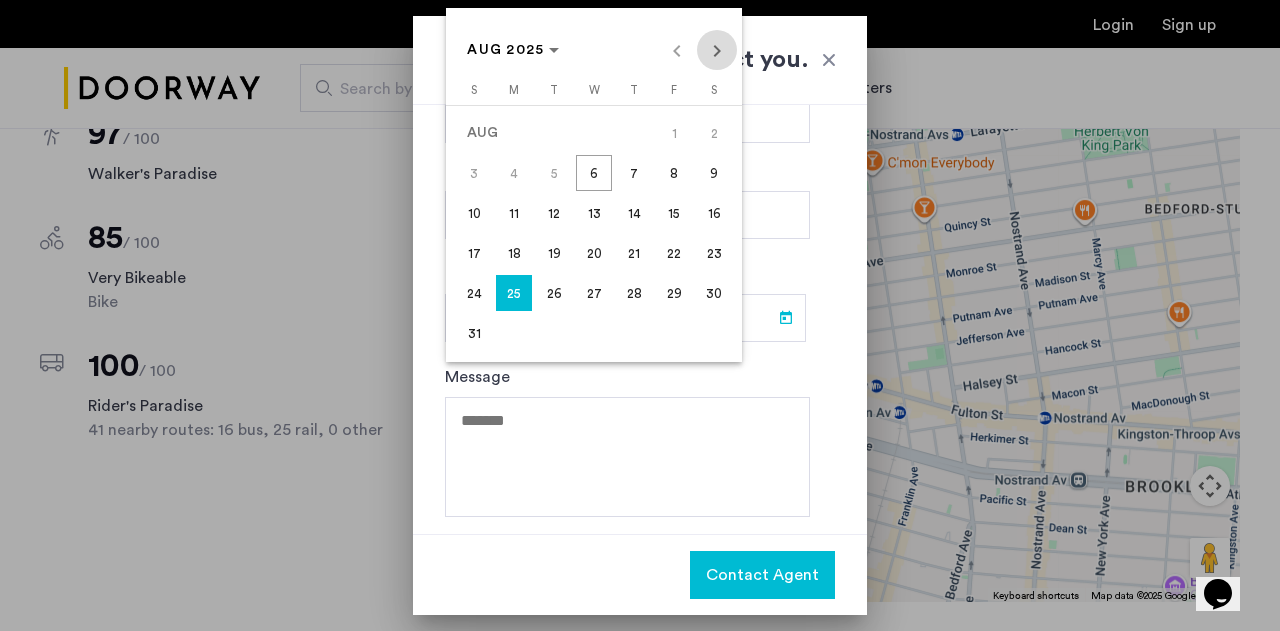 click at bounding box center (717, 50) 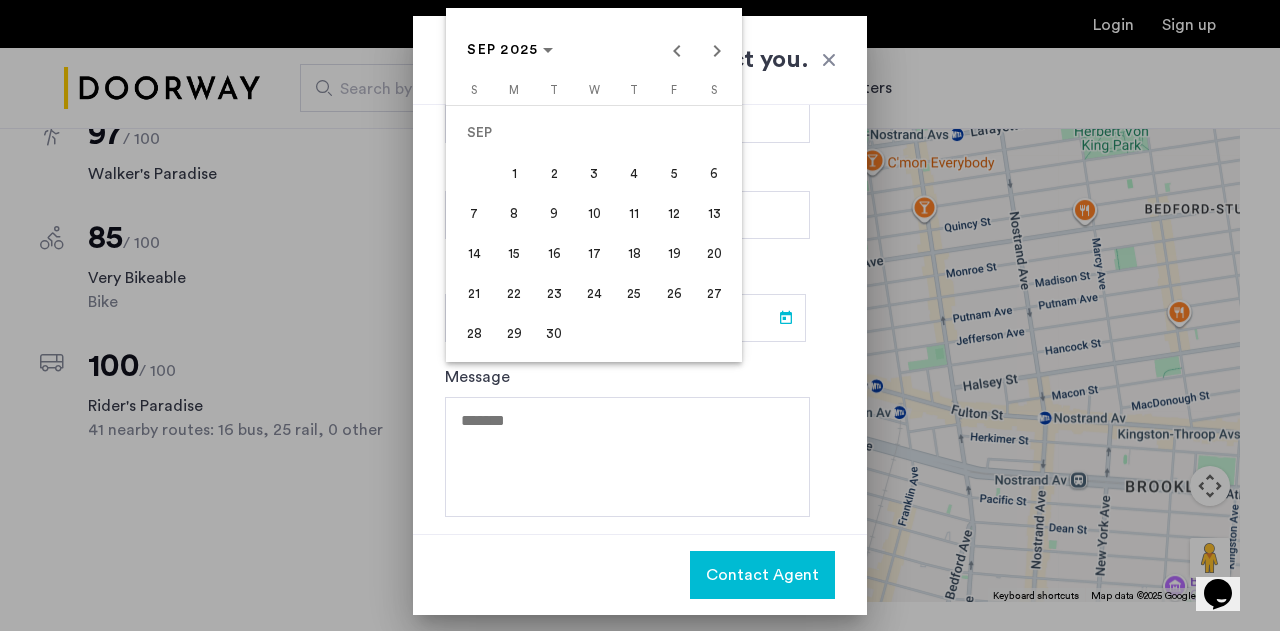 click on "1" at bounding box center (514, 173) 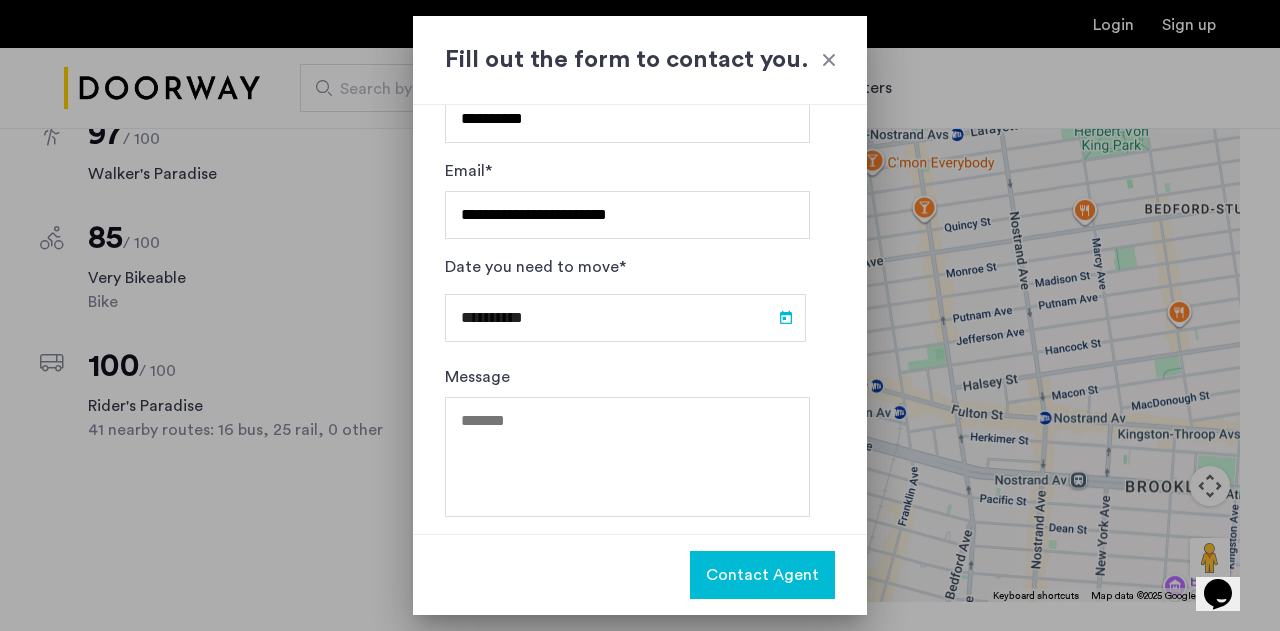 type on "**********" 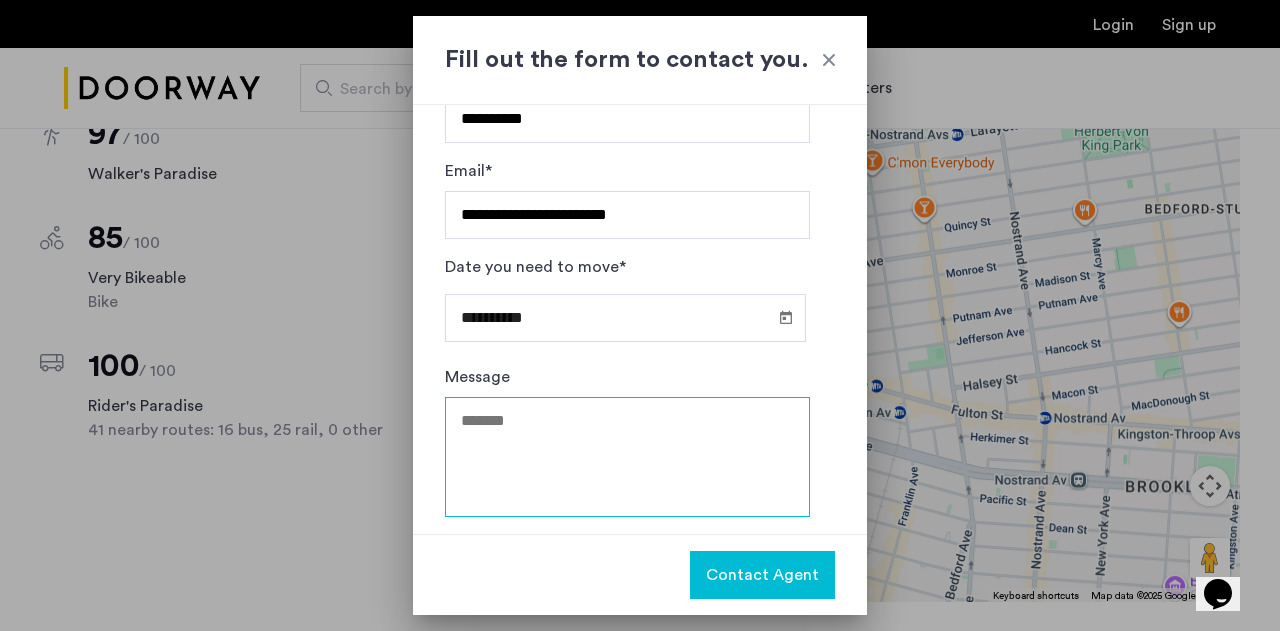 click on "Message" at bounding box center (627, 457) 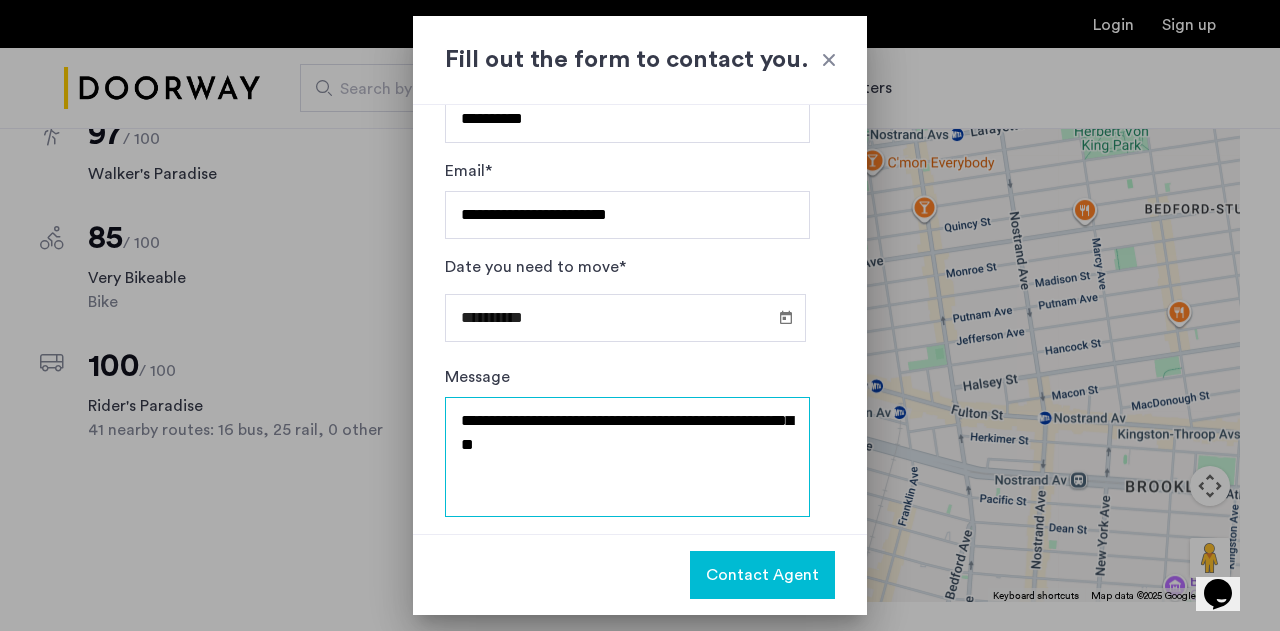 drag, startPoint x: 553, startPoint y: 440, endPoint x: 447, endPoint y: 439, distance: 106.004715 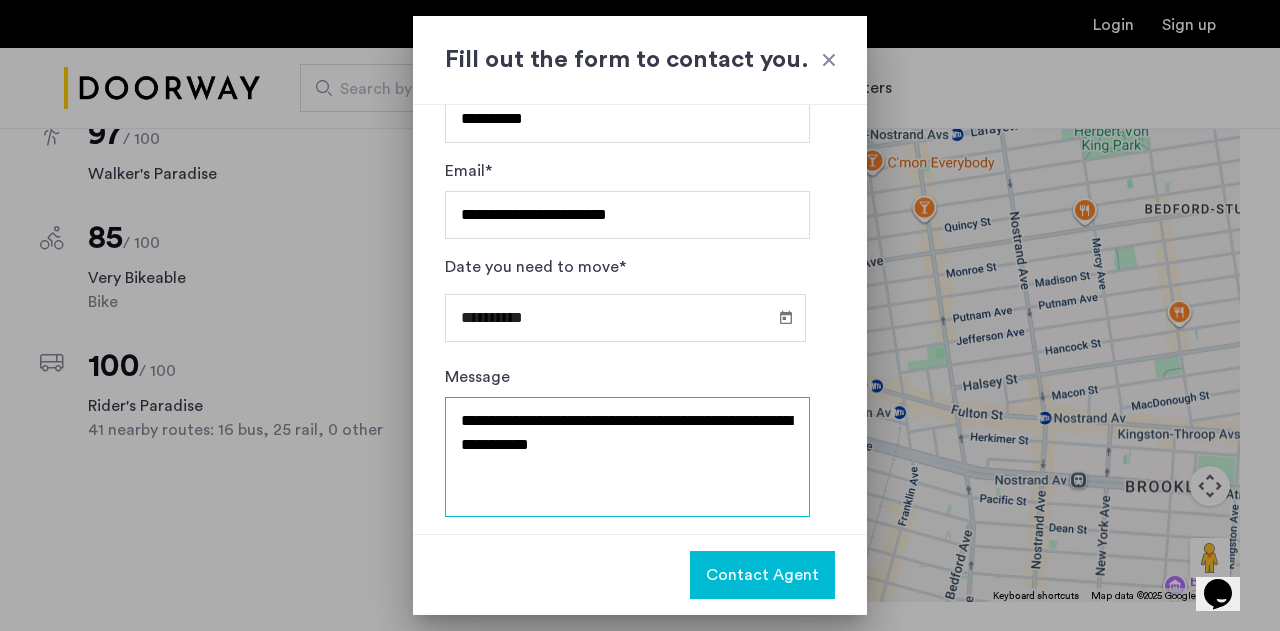 drag, startPoint x: 447, startPoint y: 439, endPoint x: 580, endPoint y: 473, distance: 137.2771 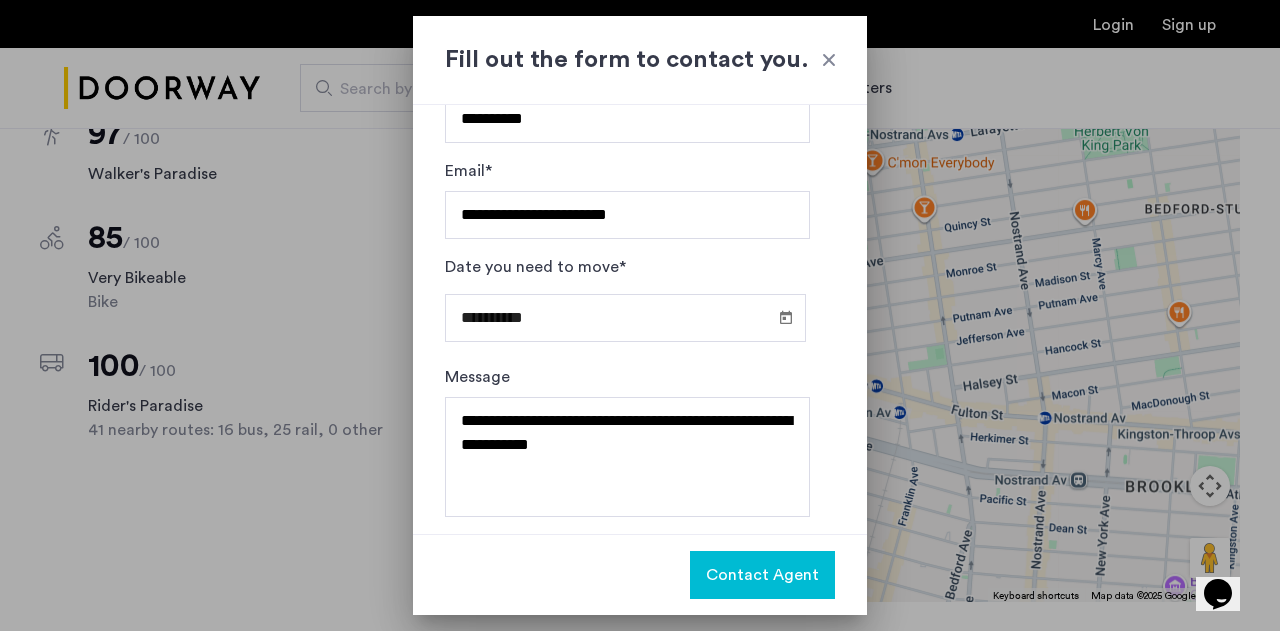 click on "Contact Agent" at bounding box center (762, 575) 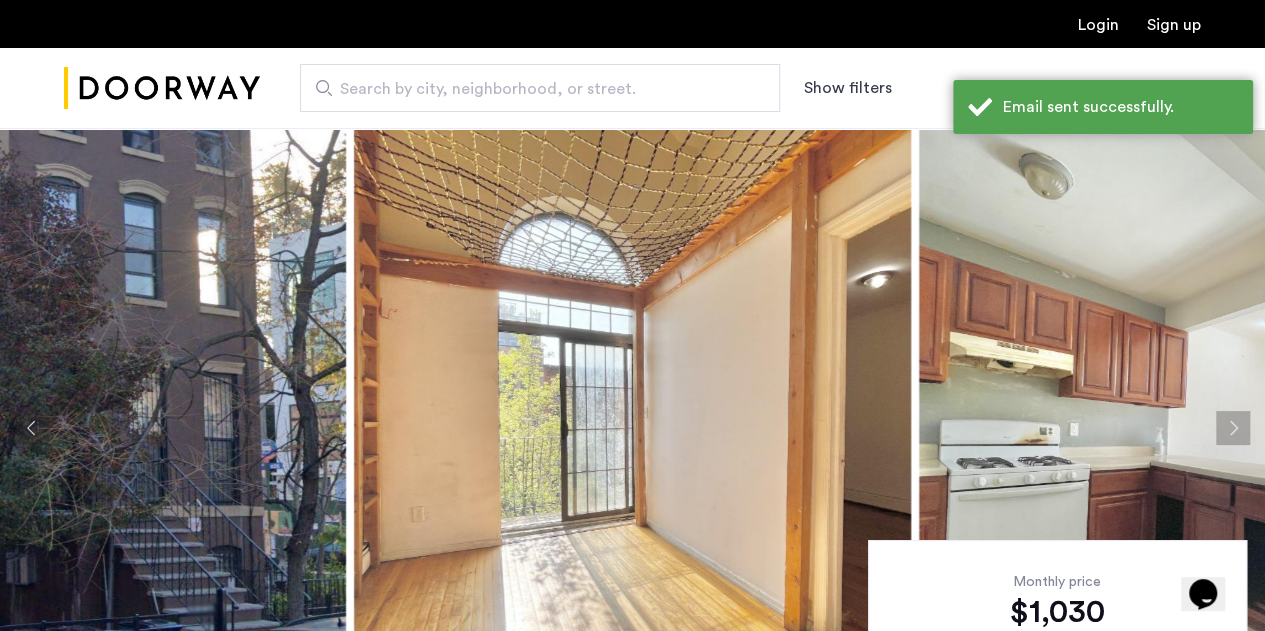 scroll, scrollTop: 0, scrollLeft: 0, axis: both 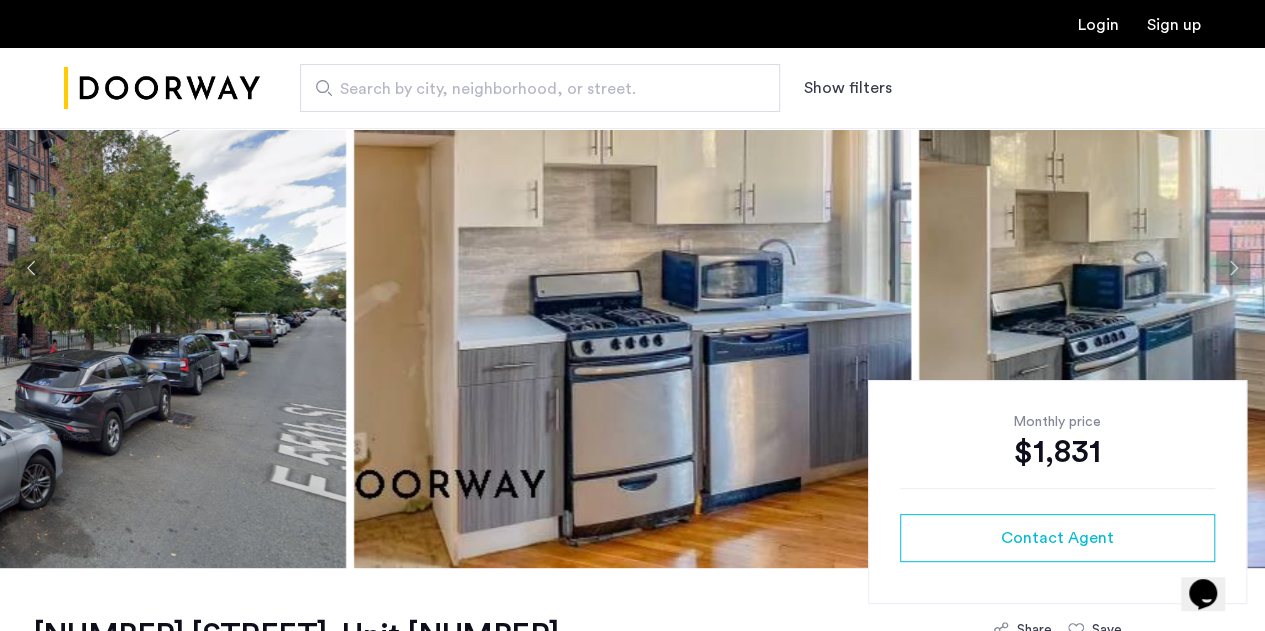 click 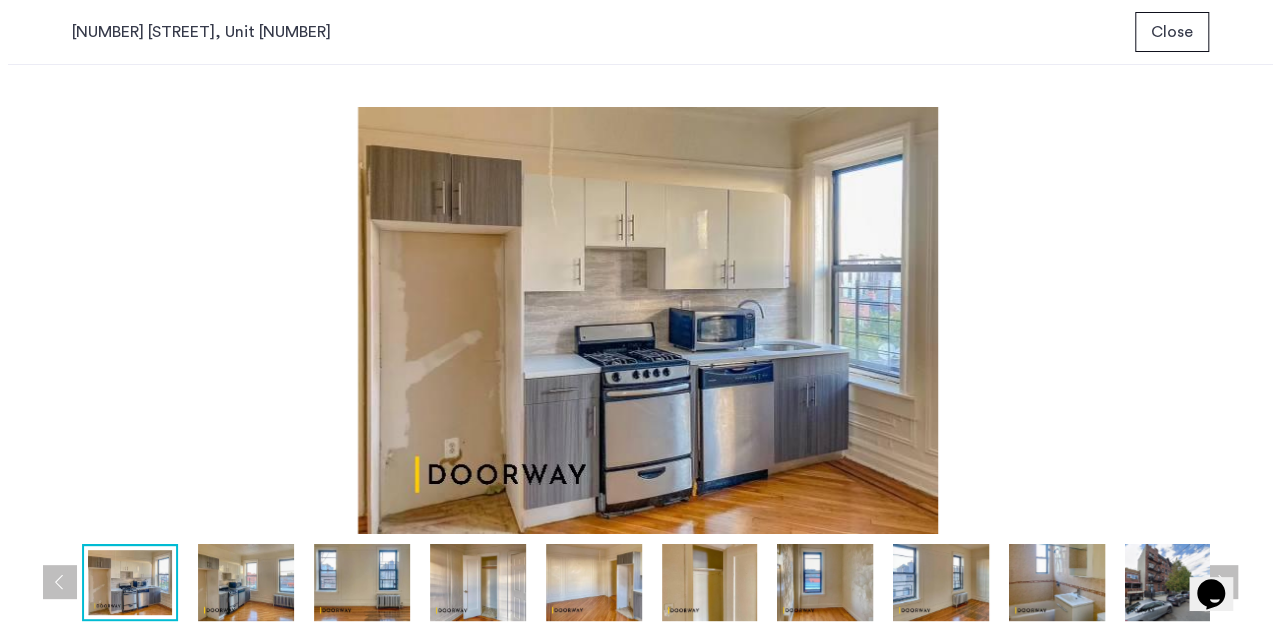 scroll, scrollTop: 0, scrollLeft: 0, axis: both 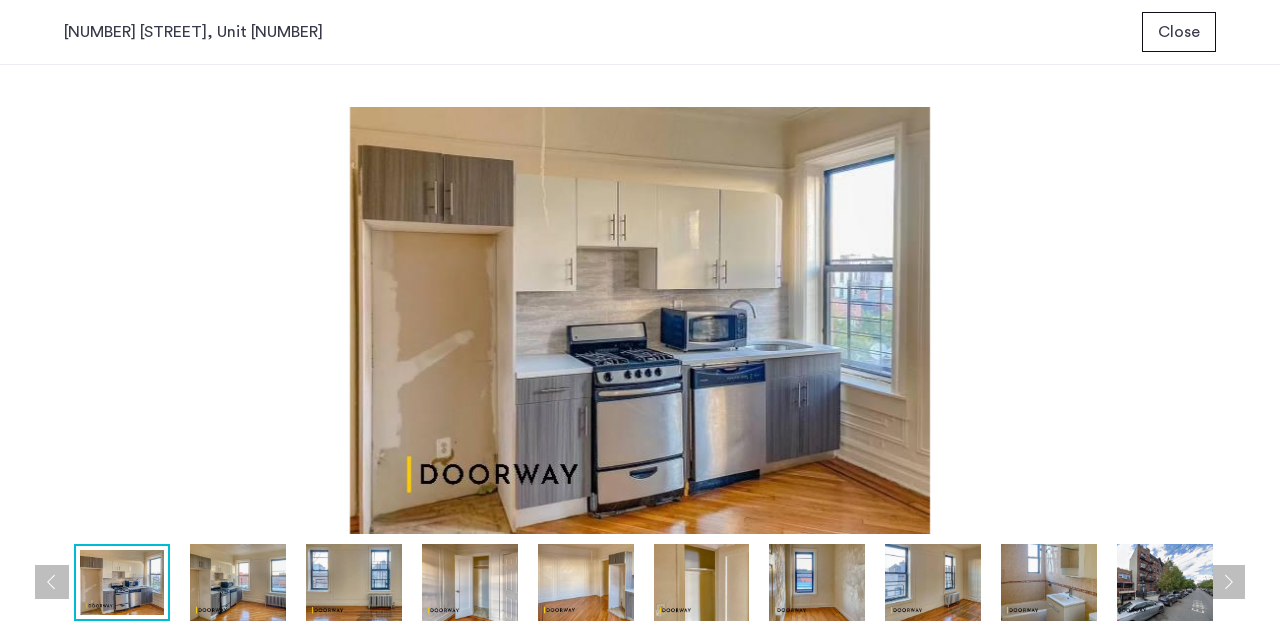 type 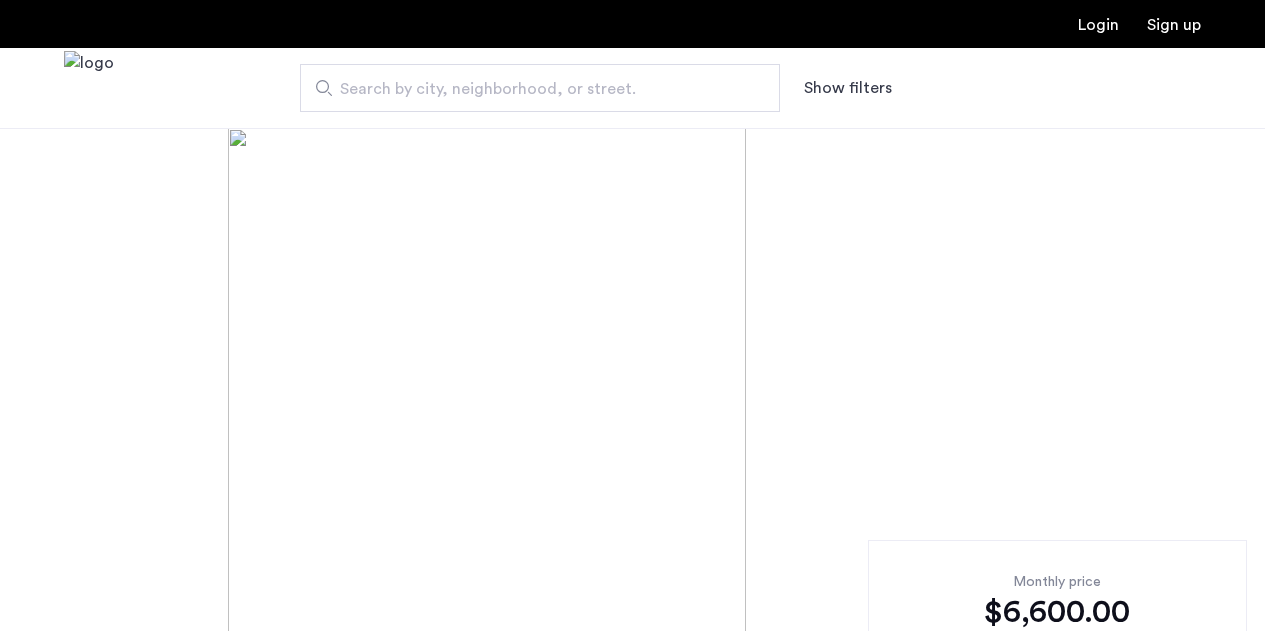 scroll, scrollTop: 0, scrollLeft: 0, axis: both 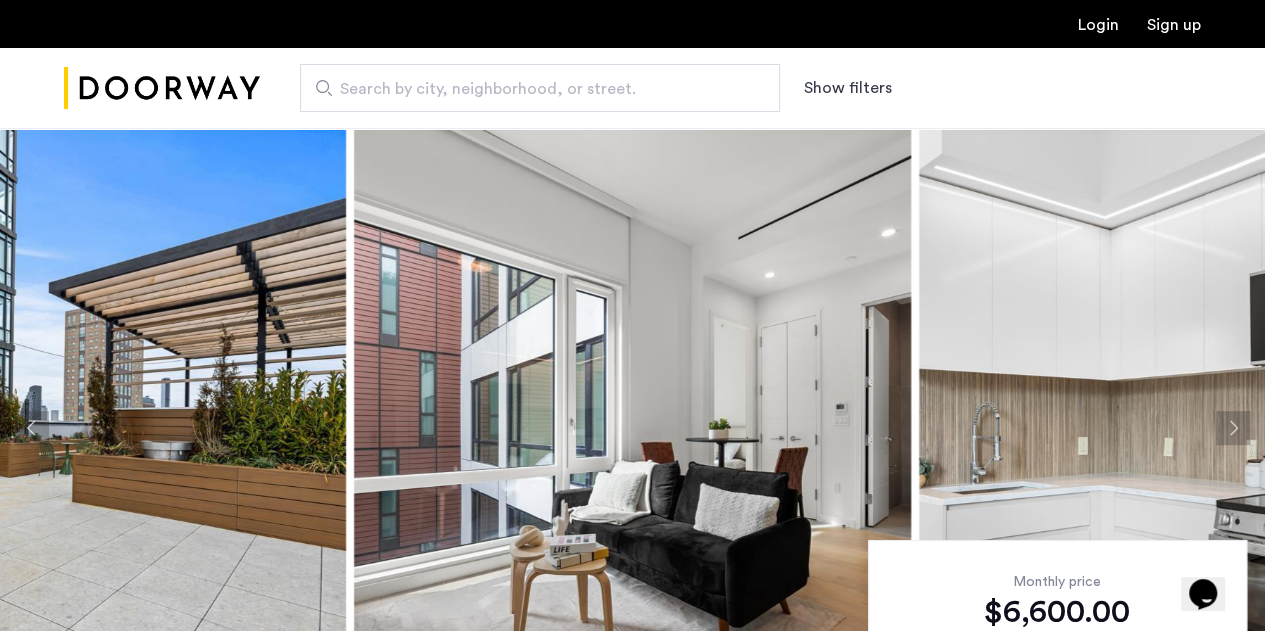 click 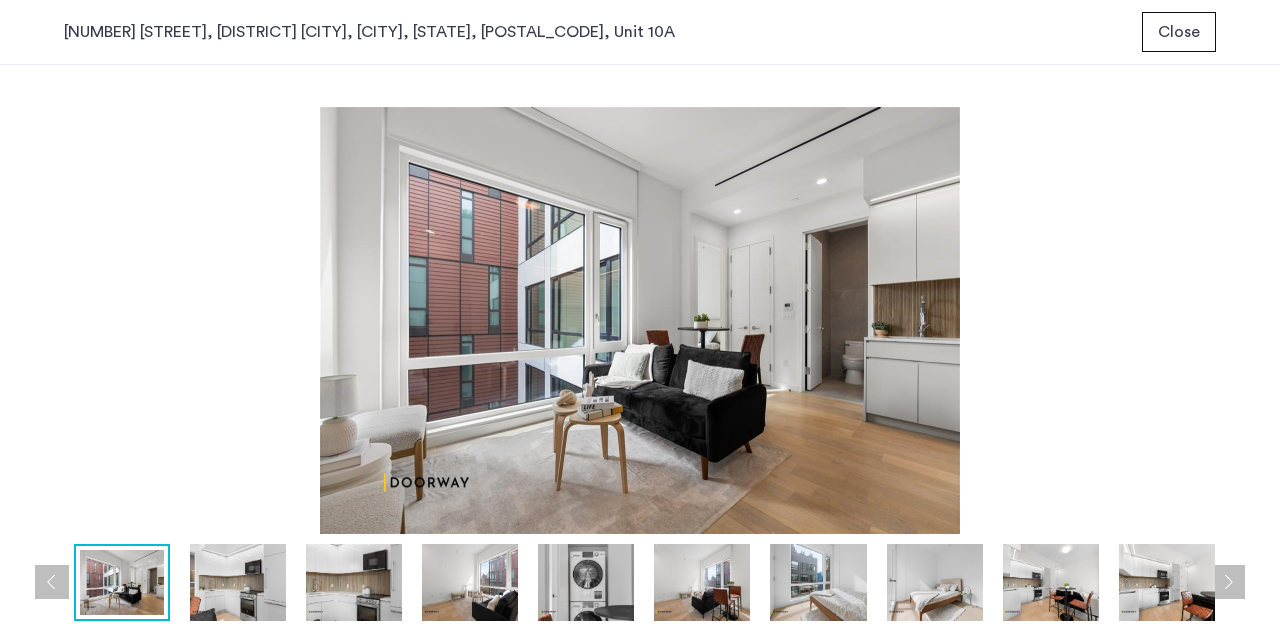 type 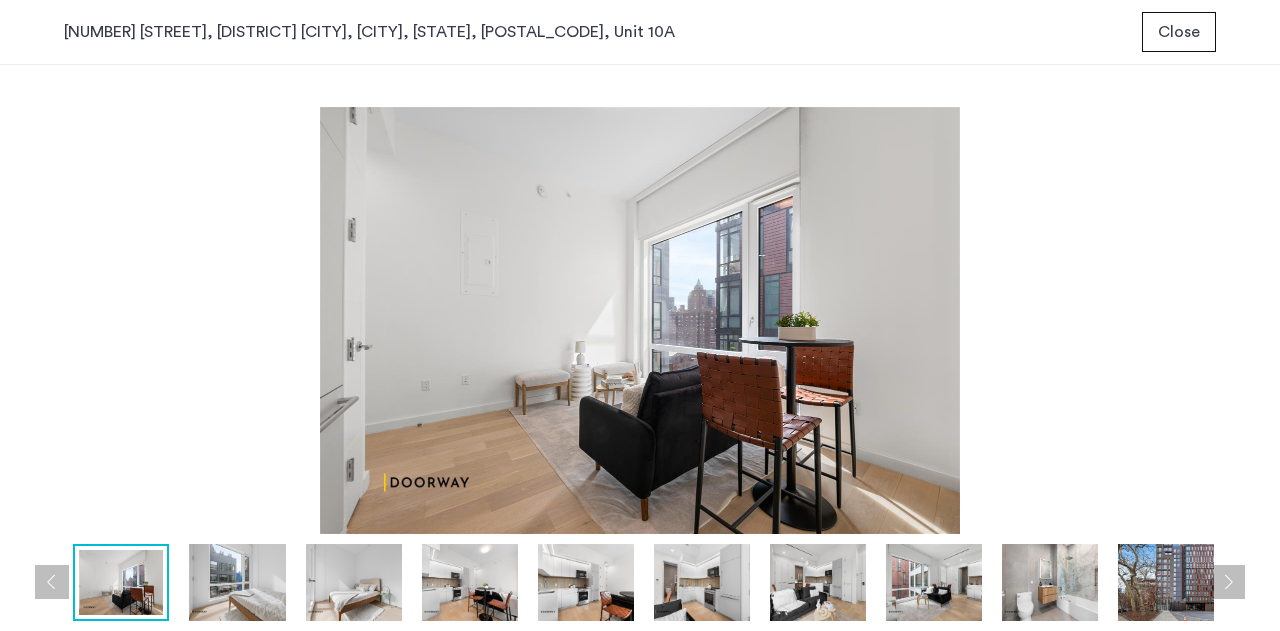 click at bounding box center [20508, 320] 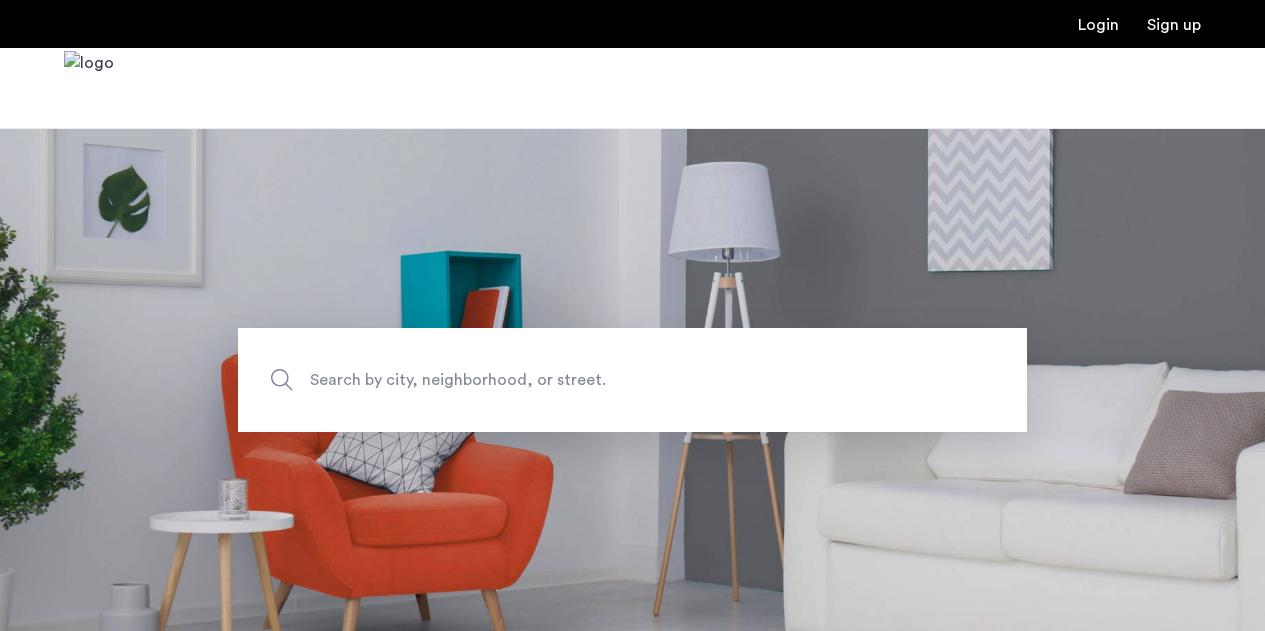 scroll, scrollTop: 0, scrollLeft: 0, axis: both 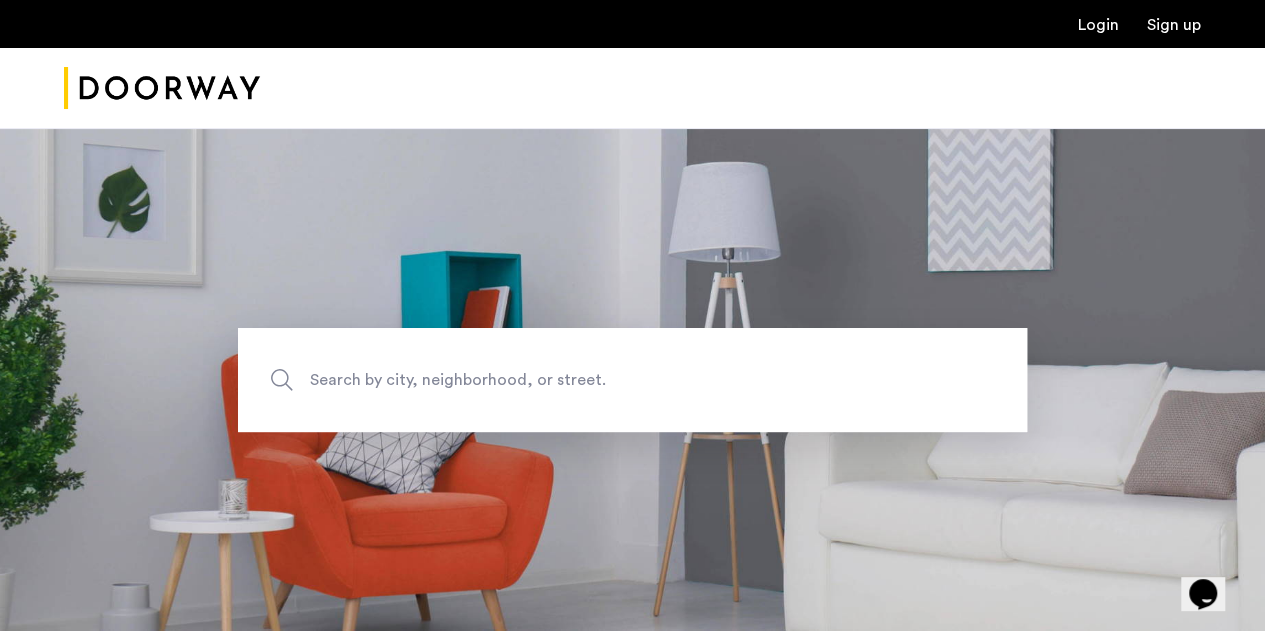 click at bounding box center [632, 88] 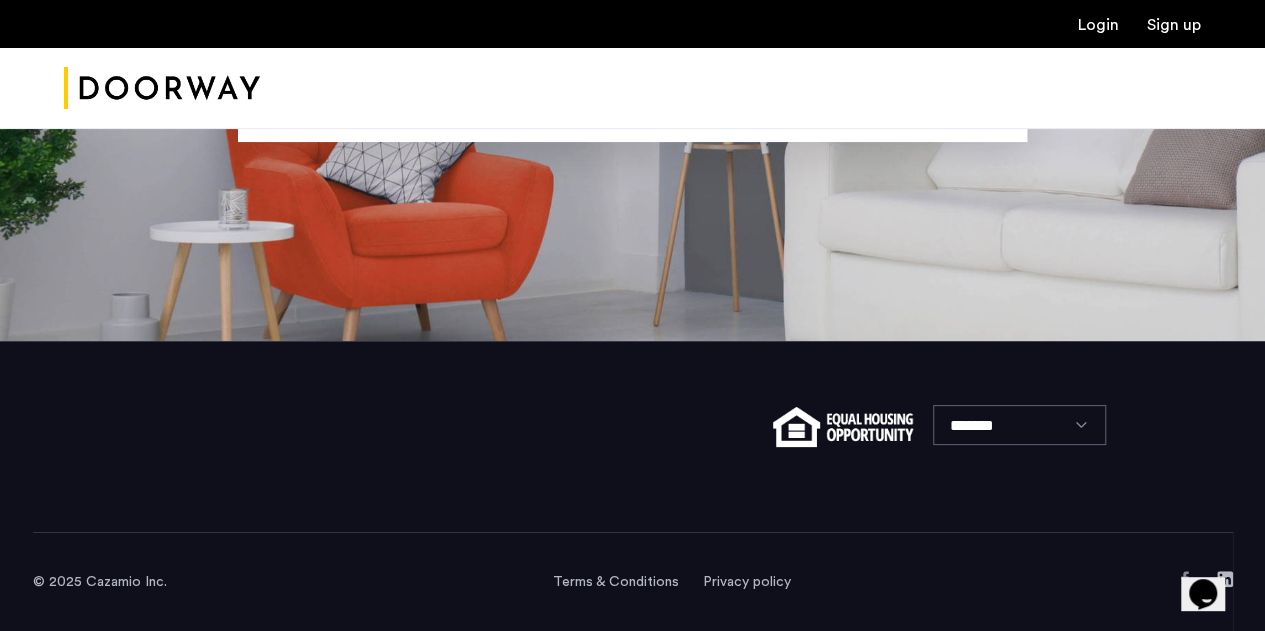 click at bounding box center [162, 88] 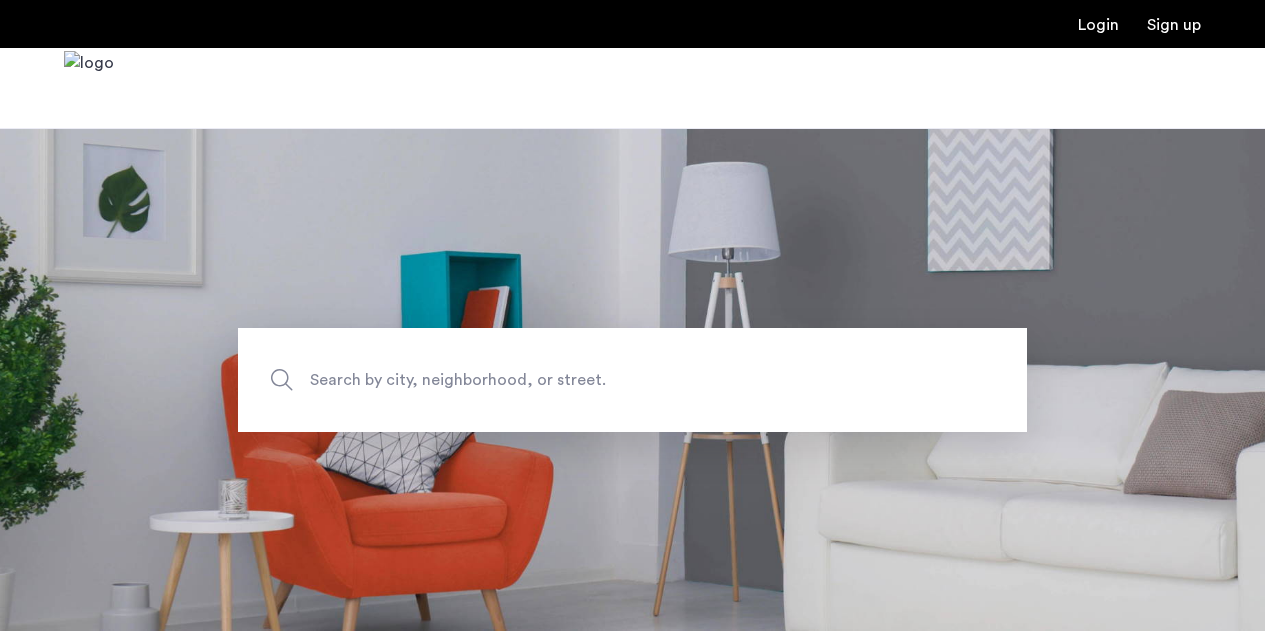 scroll, scrollTop: 0, scrollLeft: 0, axis: both 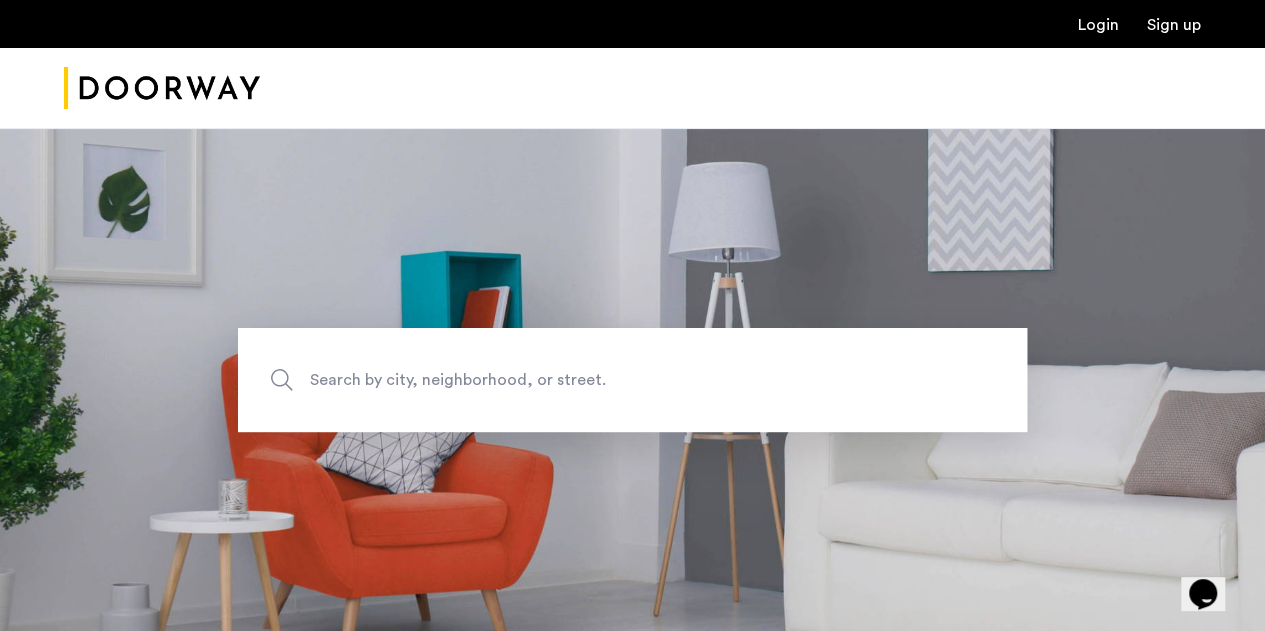 click at bounding box center [632, 88] 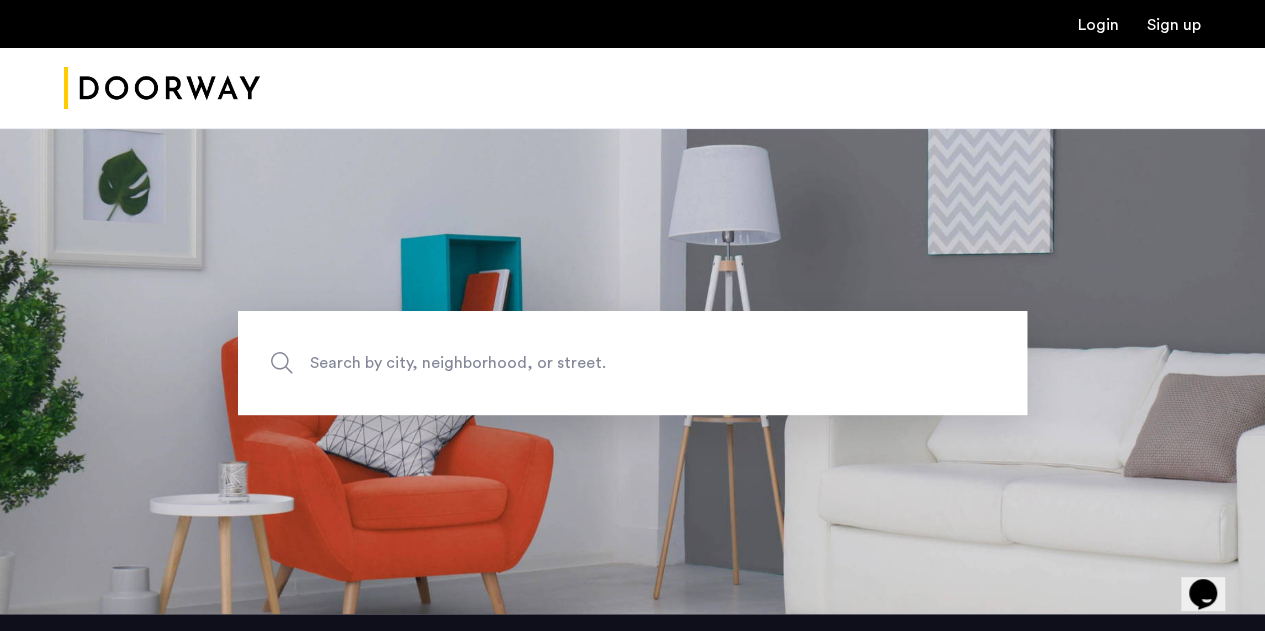 scroll, scrollTop: 0, scrollLeft: 0, axis: both 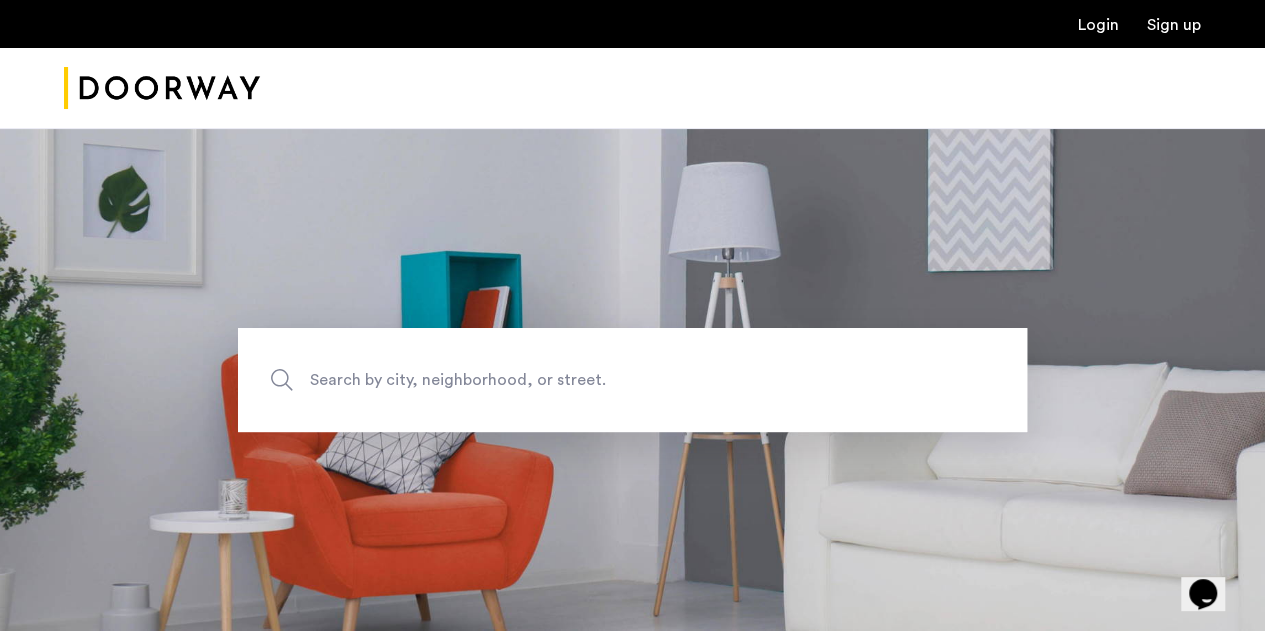 click at bounding box center [632, 88] 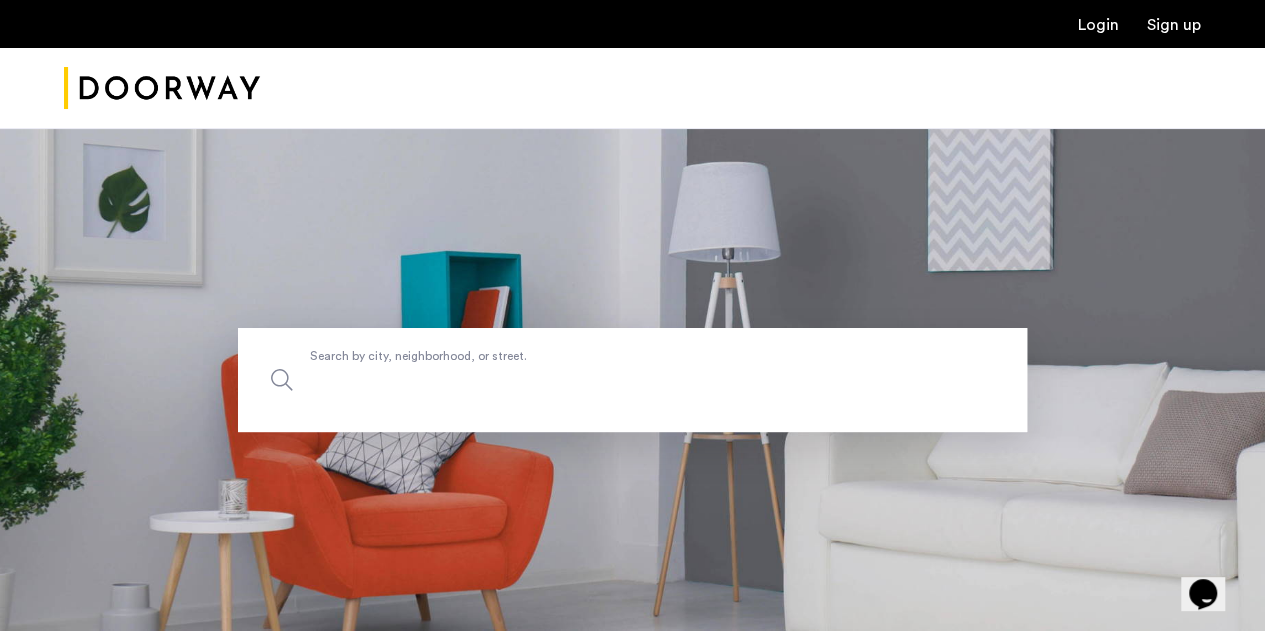 click on "Search by city, neighborhood, or street." 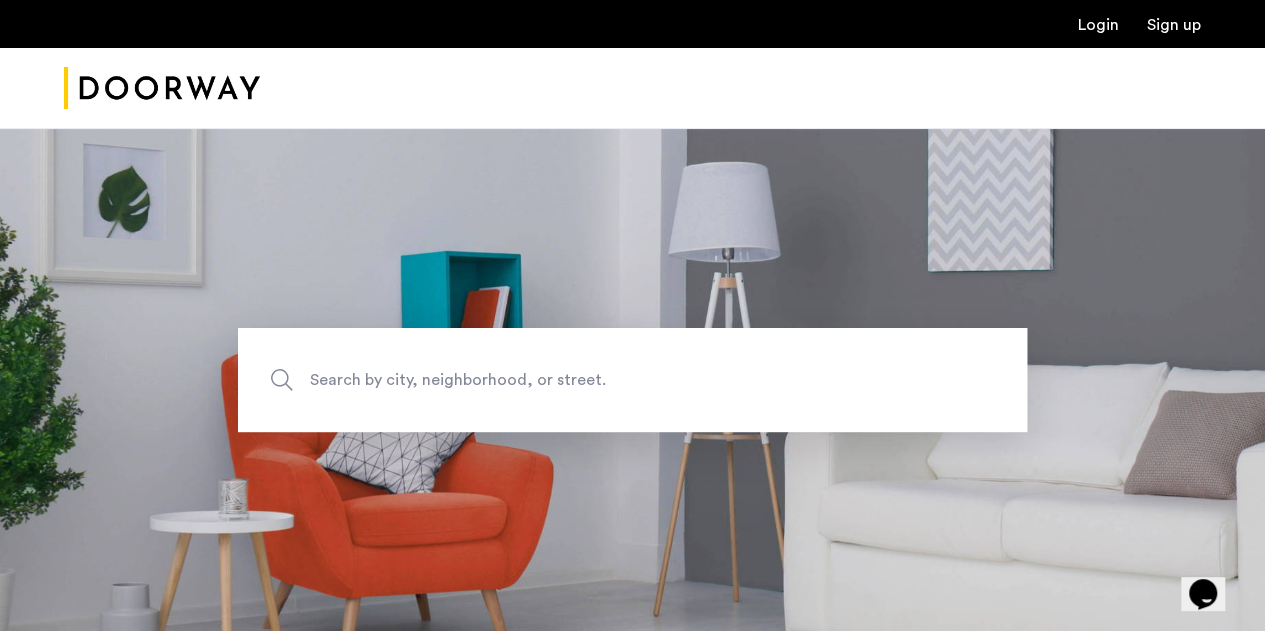click at bounding box center (162, 88) 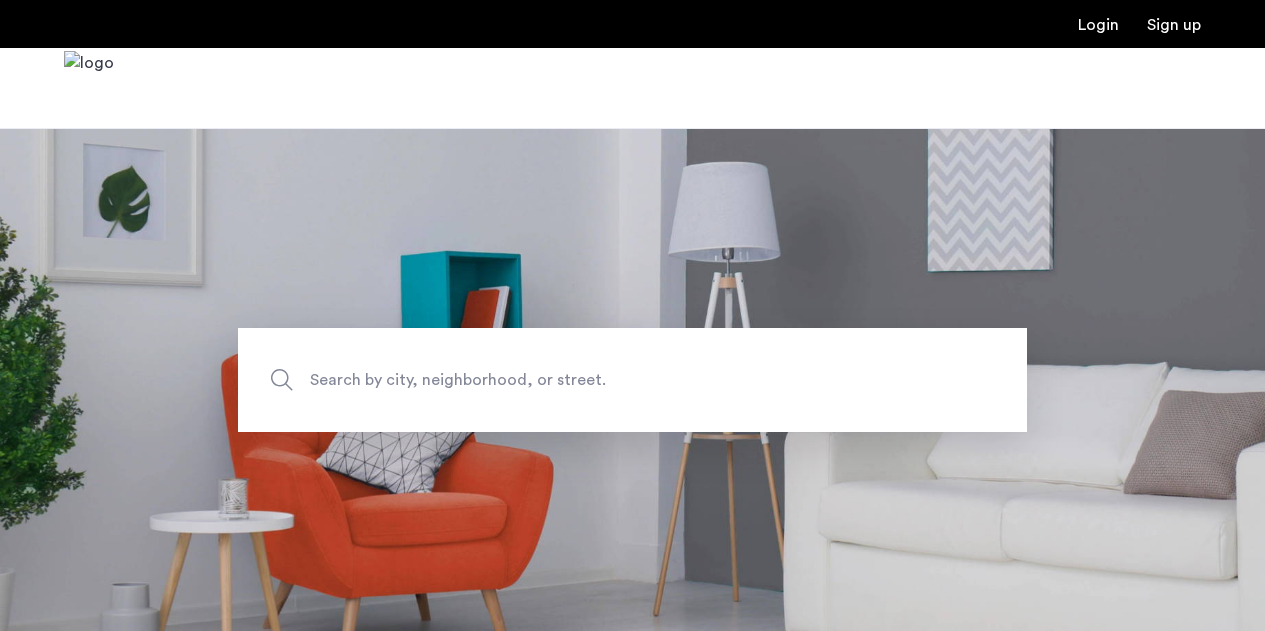 scroll, scrollTop: 0, scrollLeft: 0, axis: both 